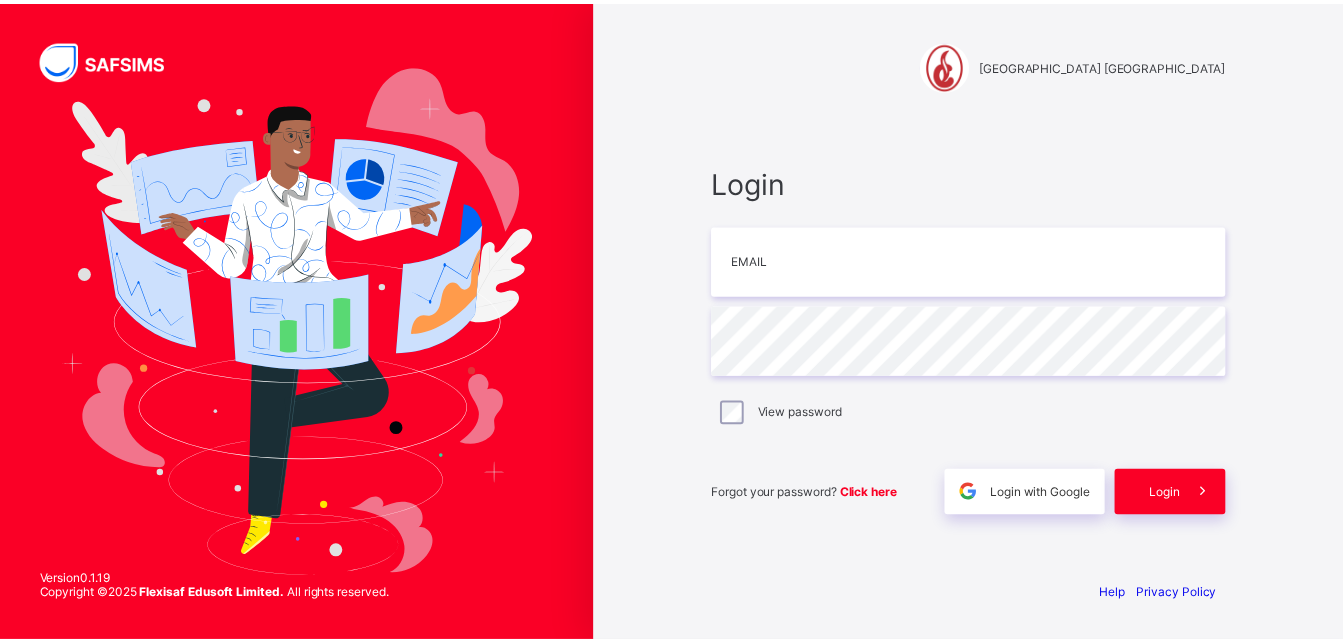 scroll, scrollTop: 0, scrollLeft: 0, axis: both 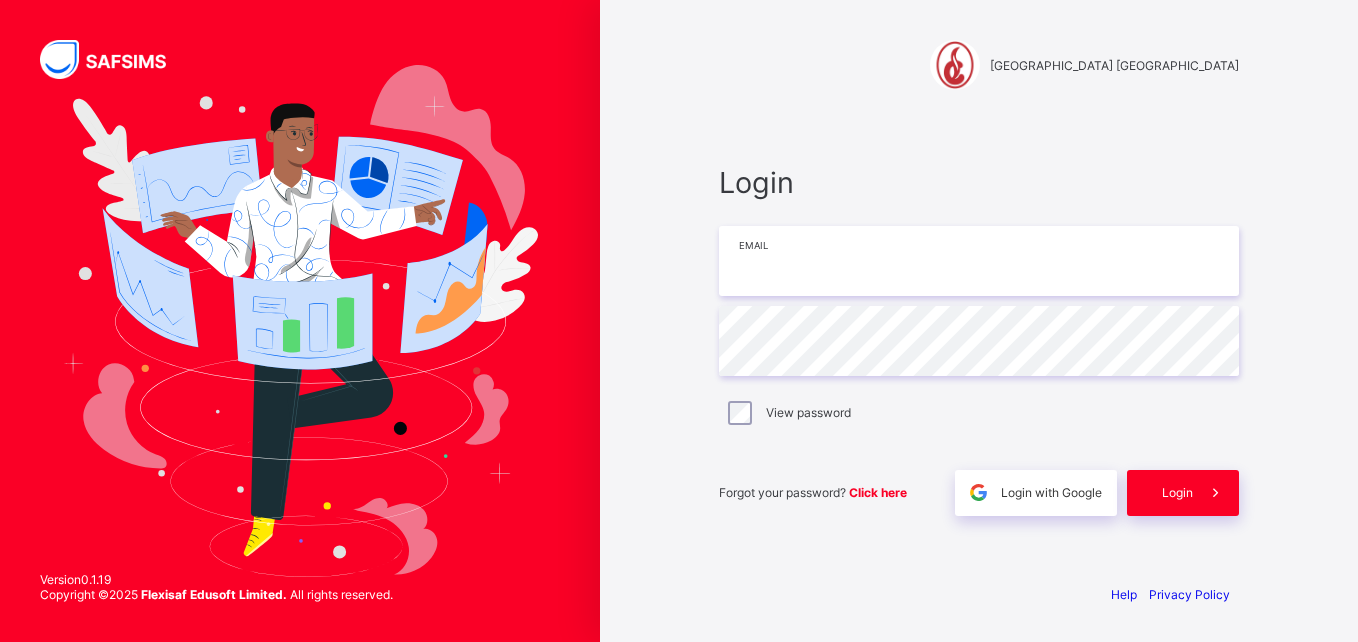 type on "**********" 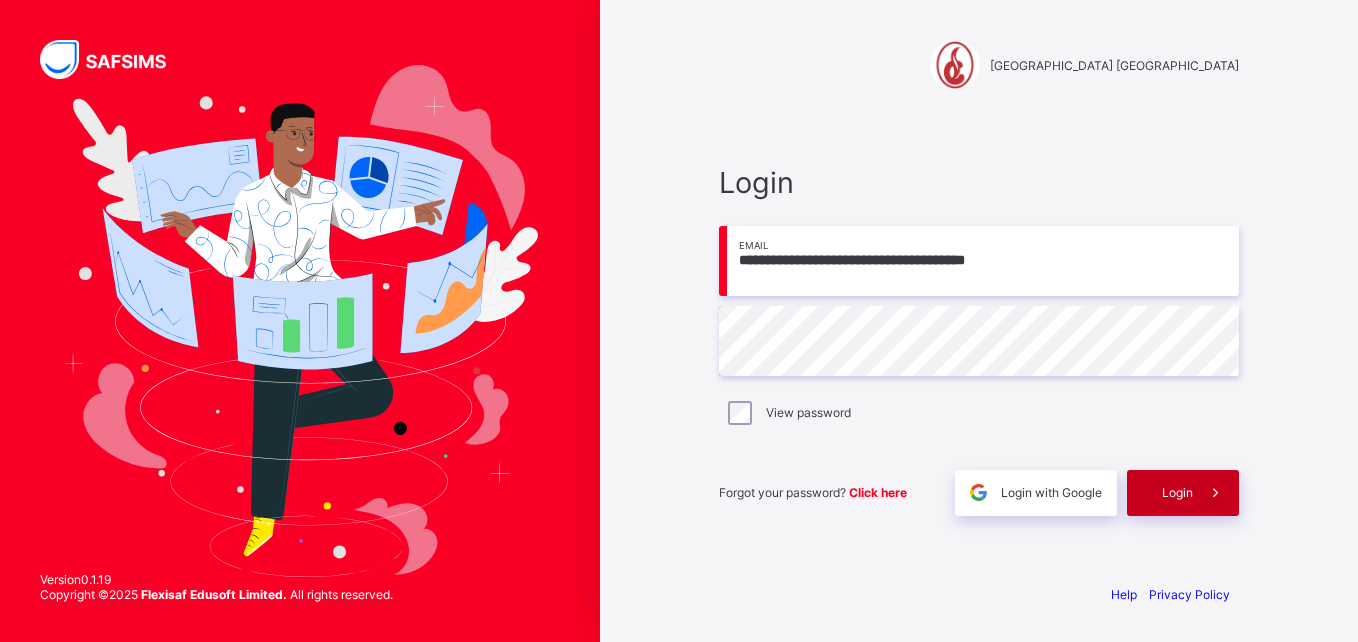 click on "Login" at bounding box center (1183, 493) 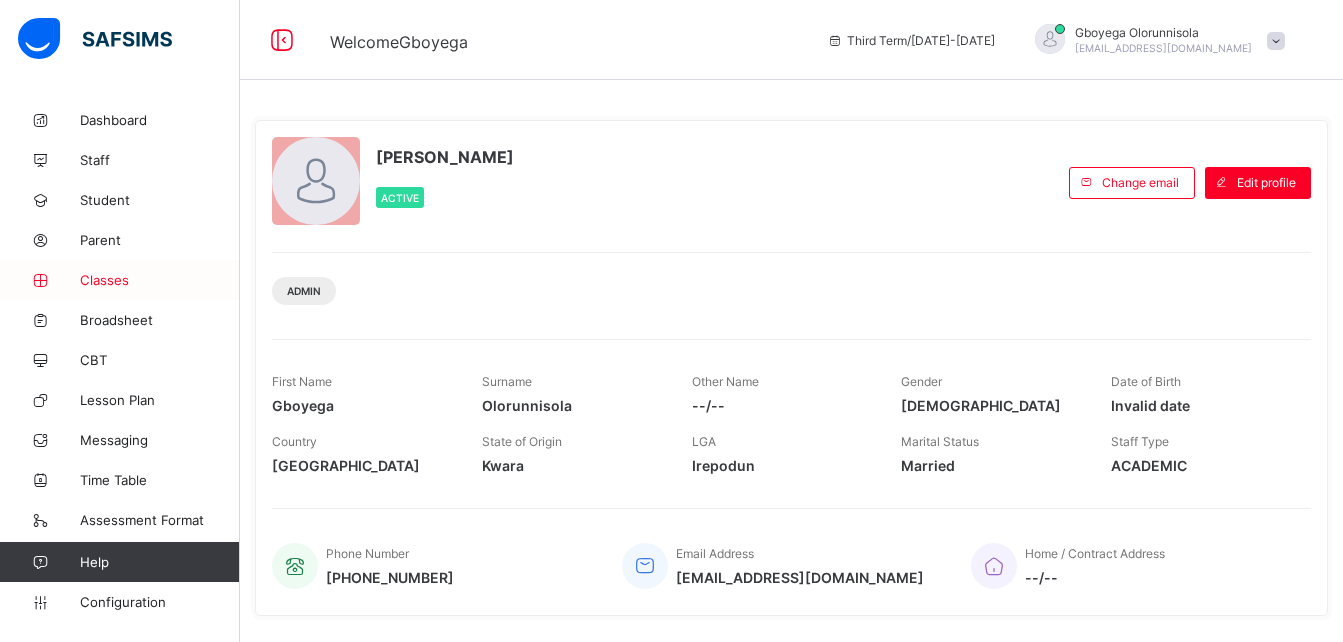 click on "Classes" at bounding box center [160, 280] 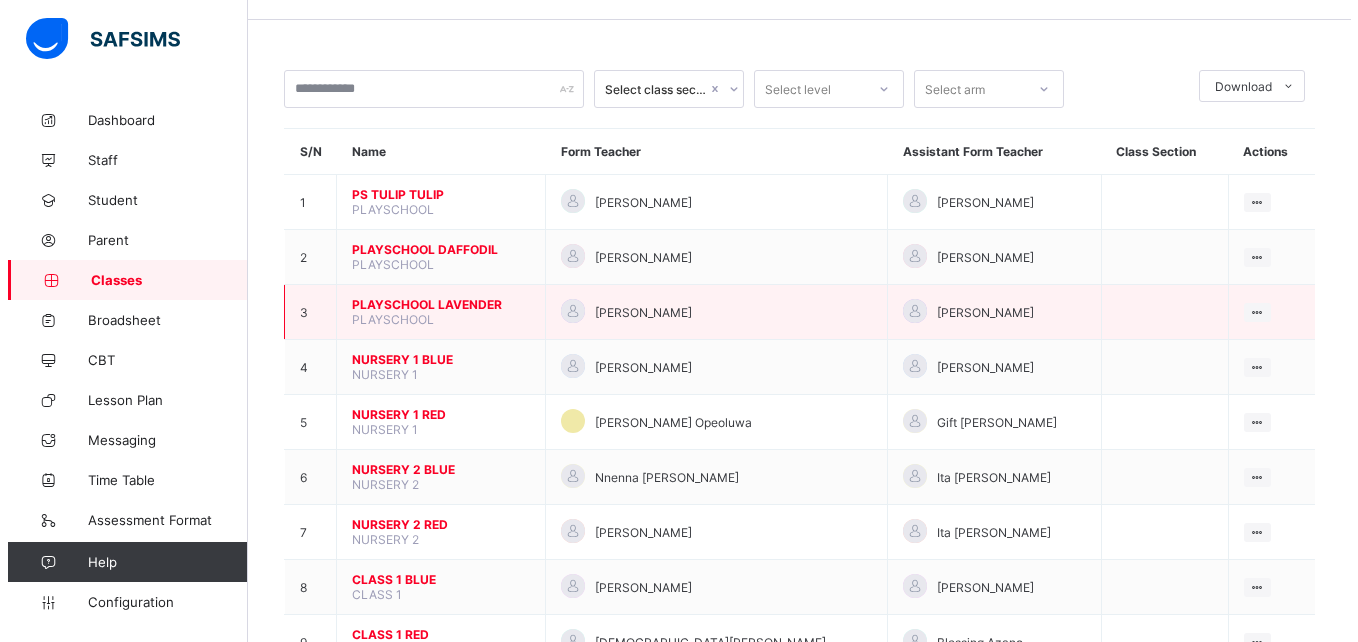 scroll, scrollTop: 63, scrollLeft: 0, axis: vertical 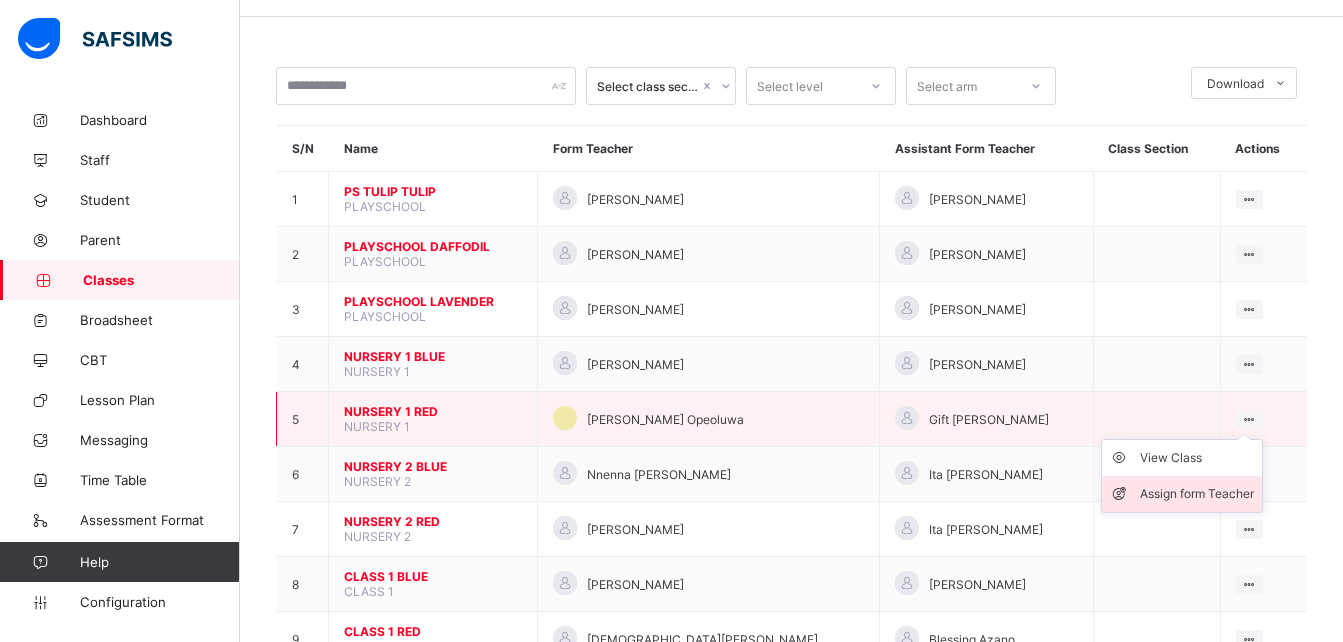 click on "Assign form Teacher" at bounding box center [1197, 494] 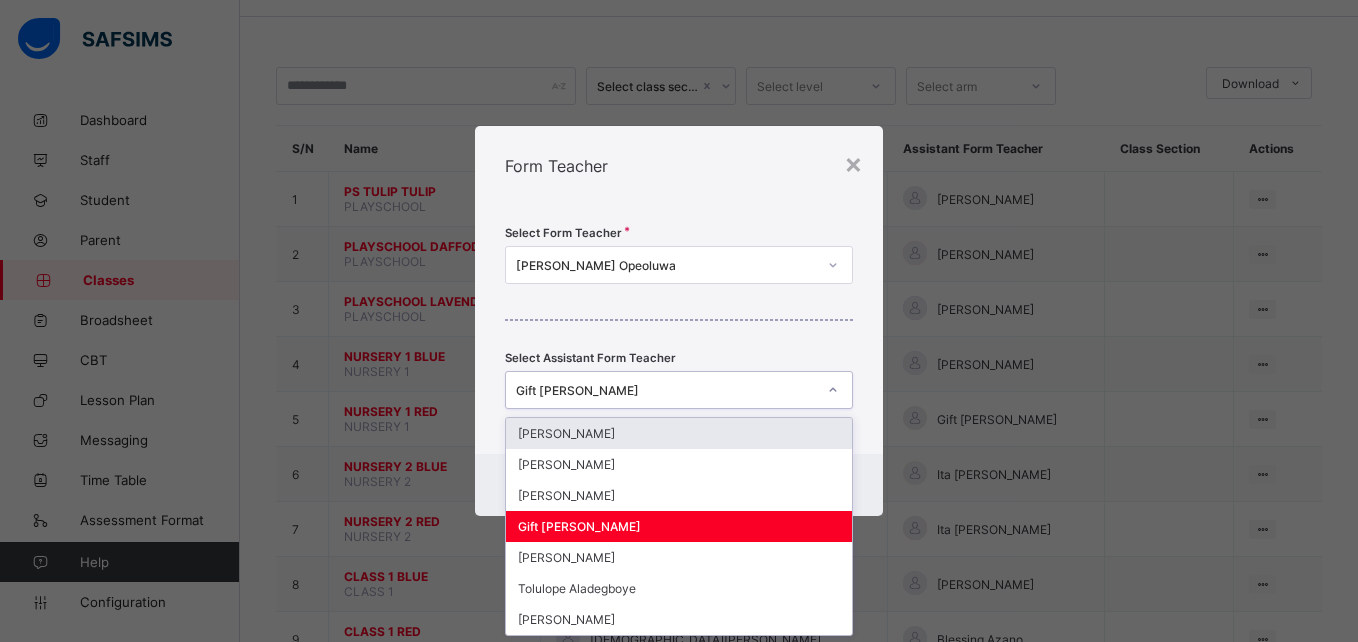 click on "Gift  [PERSON_NAME]" at bounding box center [659, 390] 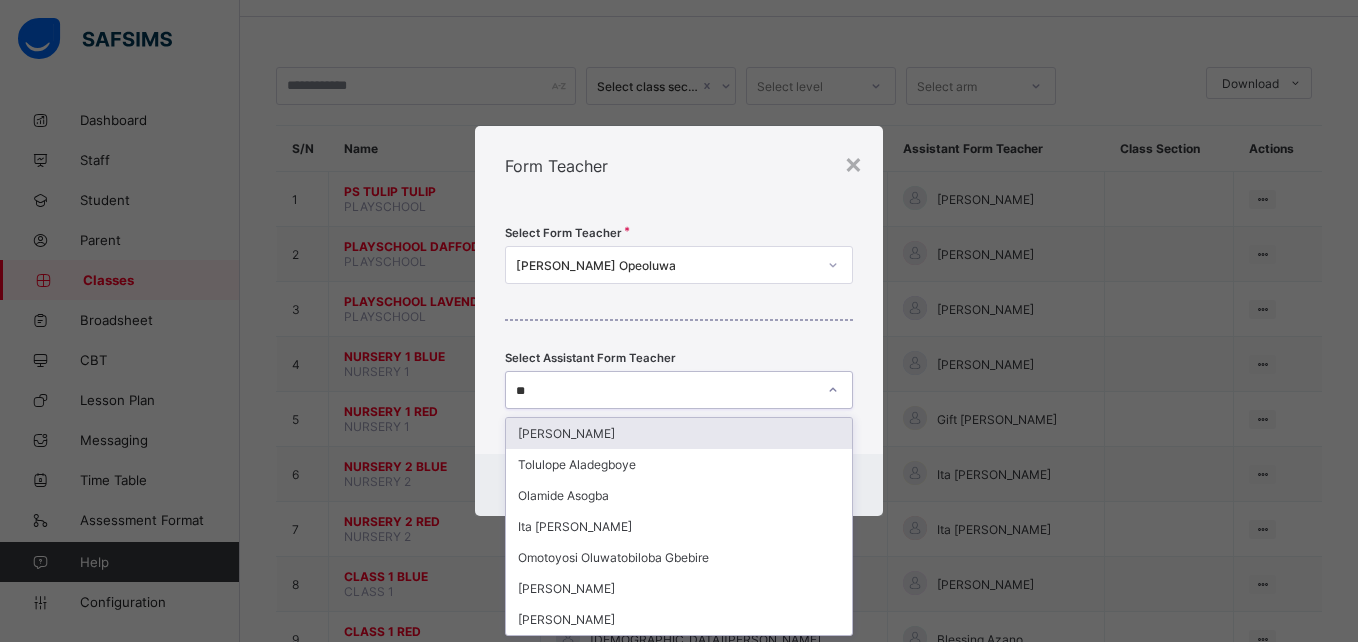 type on "***" 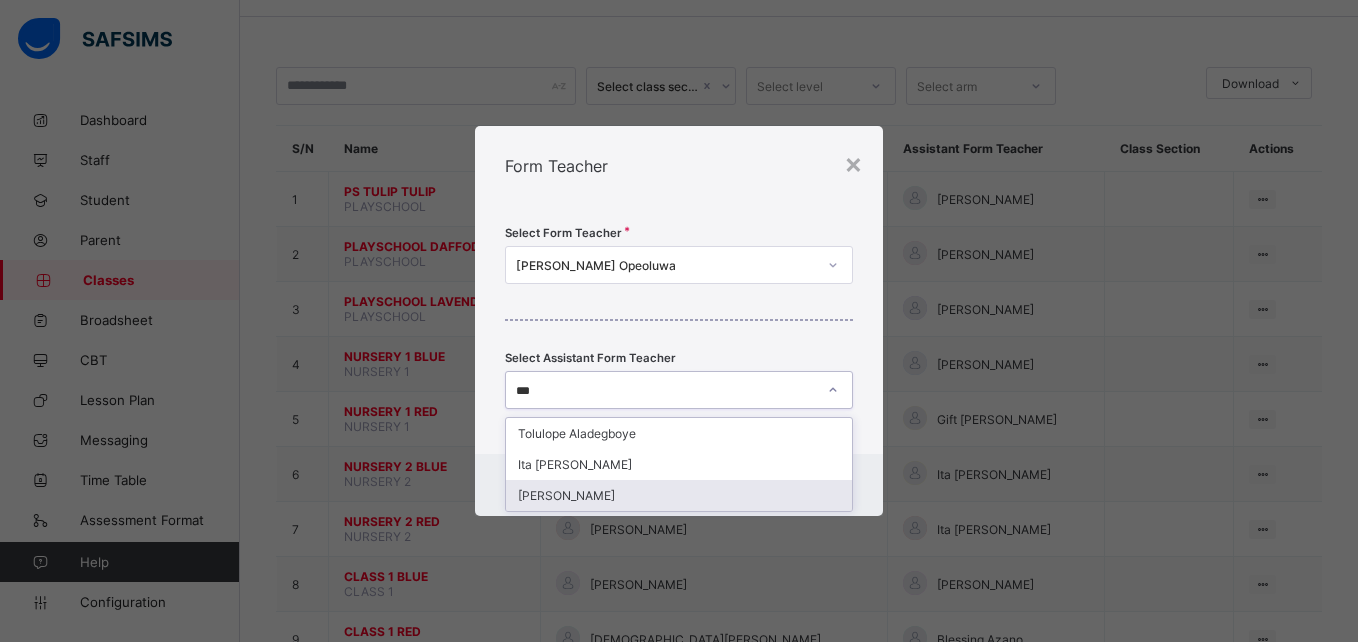 click on "[PERSON_NAME]" at bounding box center [678, 495] 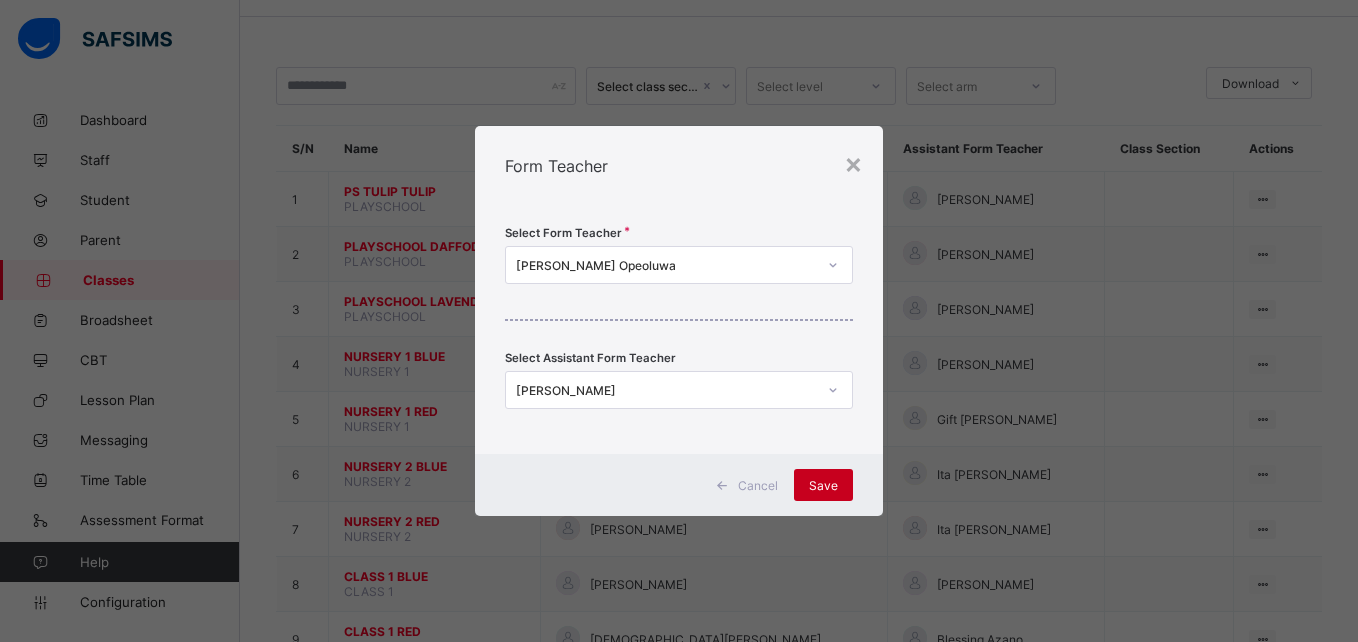 click on "Save" at bounding box center (823, 485) 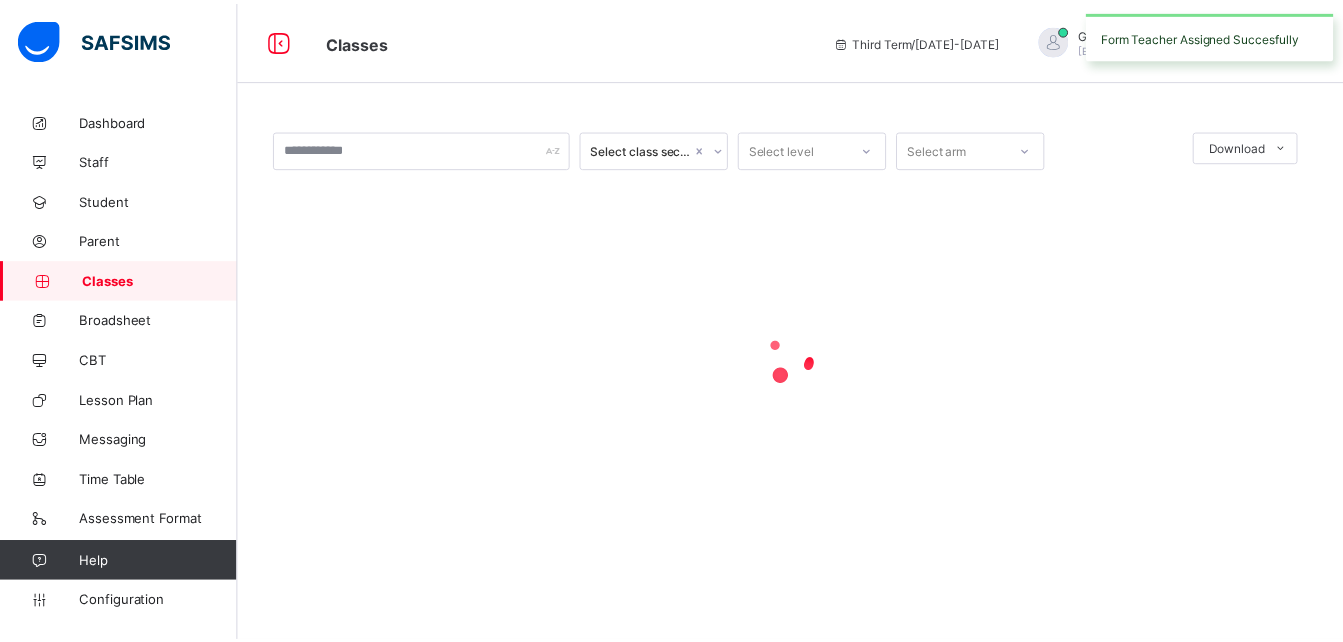 scroll, scrollTop: 0, scrollLeft: 0, axis: both 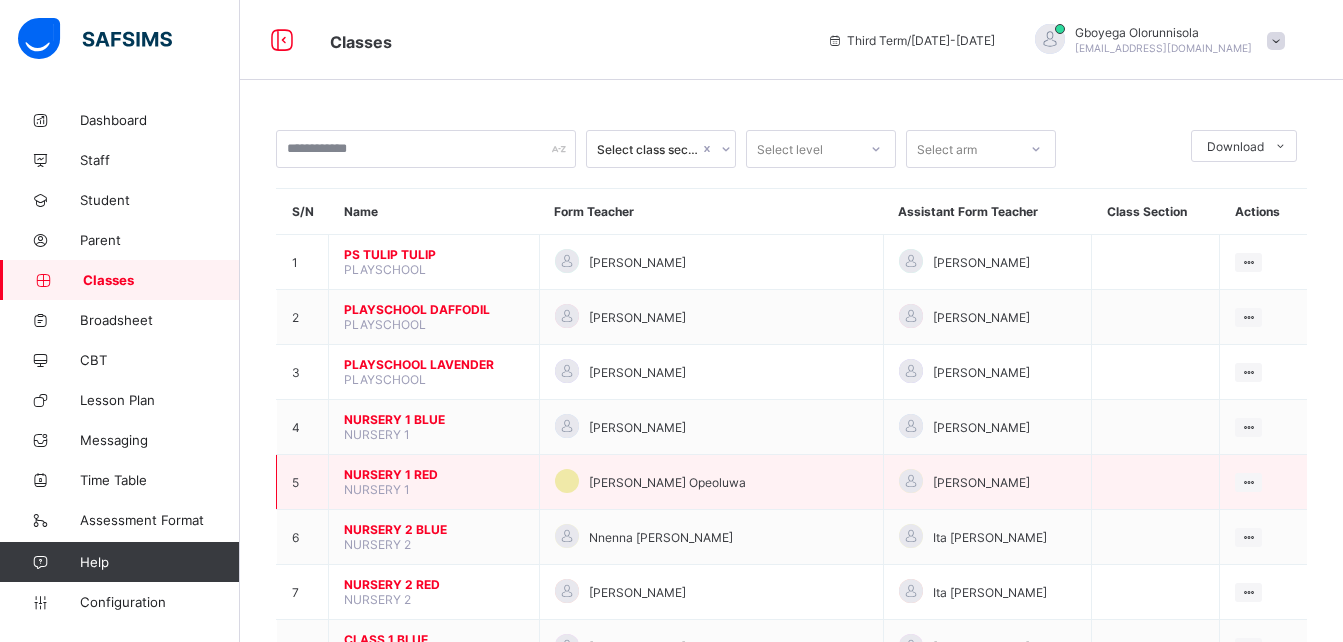 click on "NURSERY 1   RED" at bounding box center (434, 474) 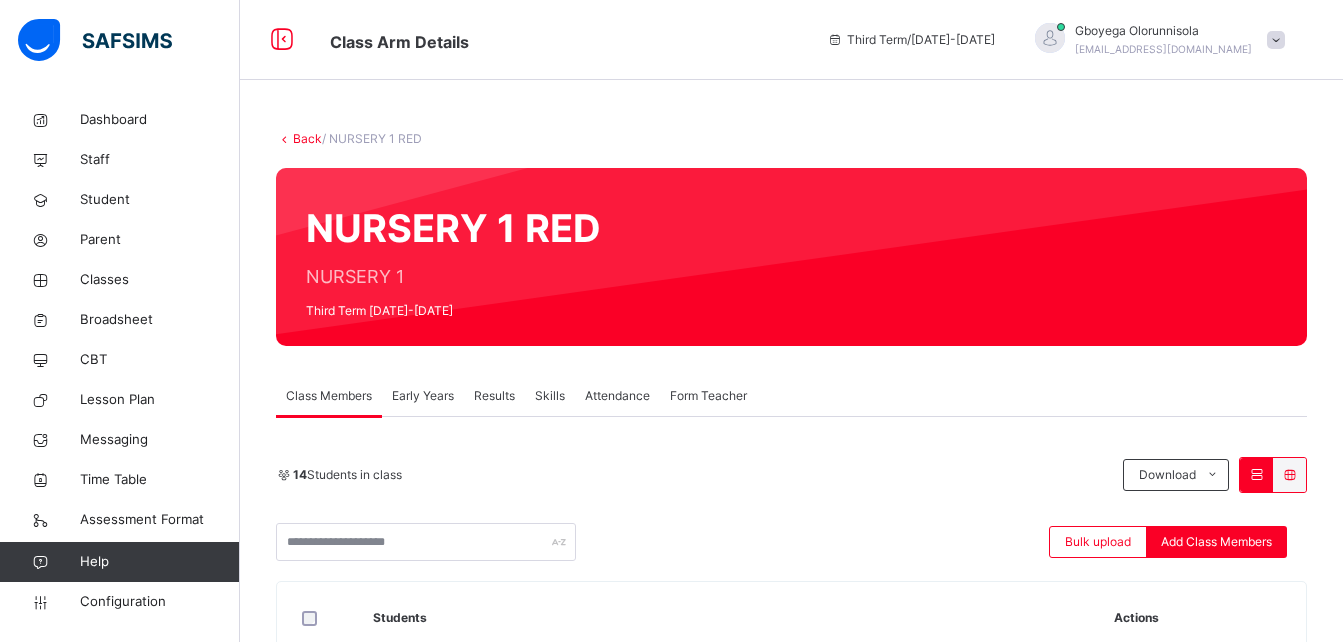 click on "Early Years" at bounding box center (423, 396) 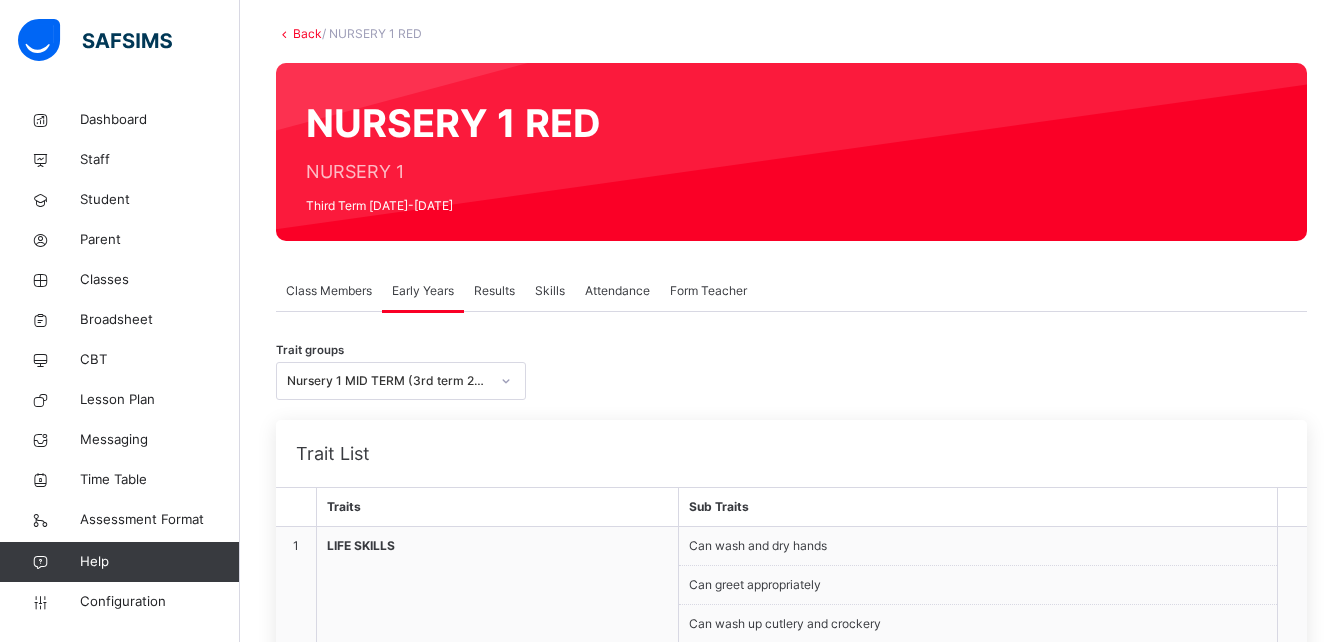 scroll, scrollTop: 104, scrollLeft: 0, axis: vertical 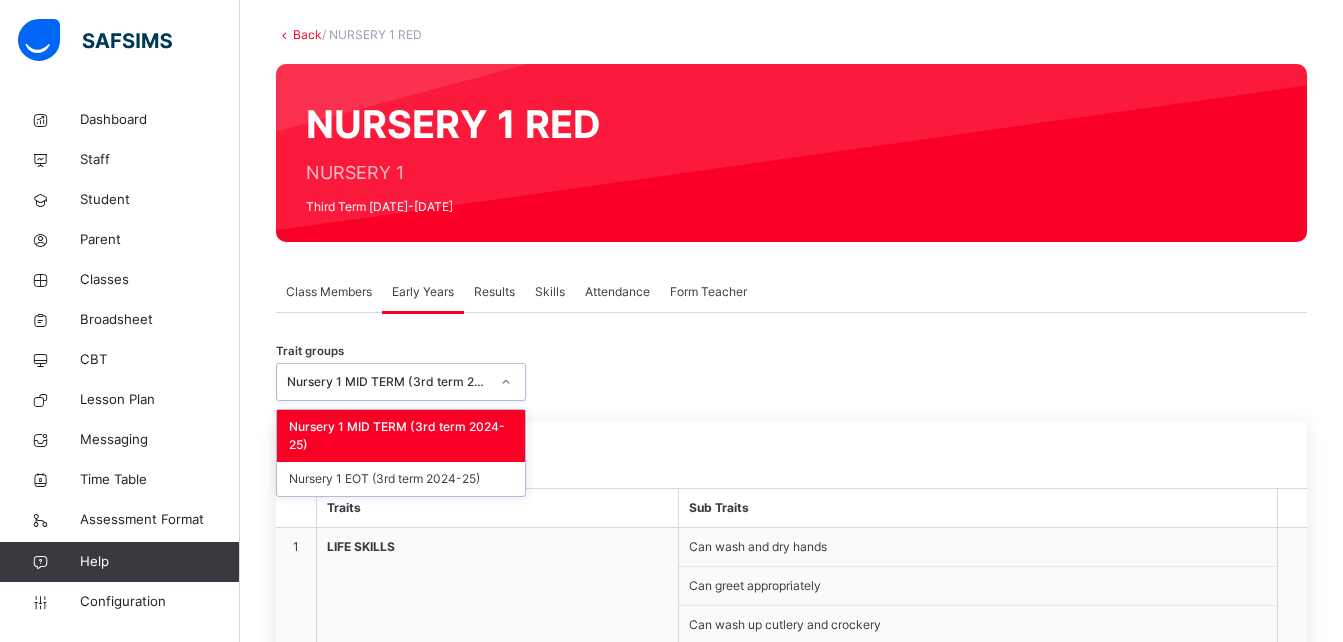 click on "Nursery 1 MID TERM (3rd term 2024-25)" at bounding box center [388, 382] 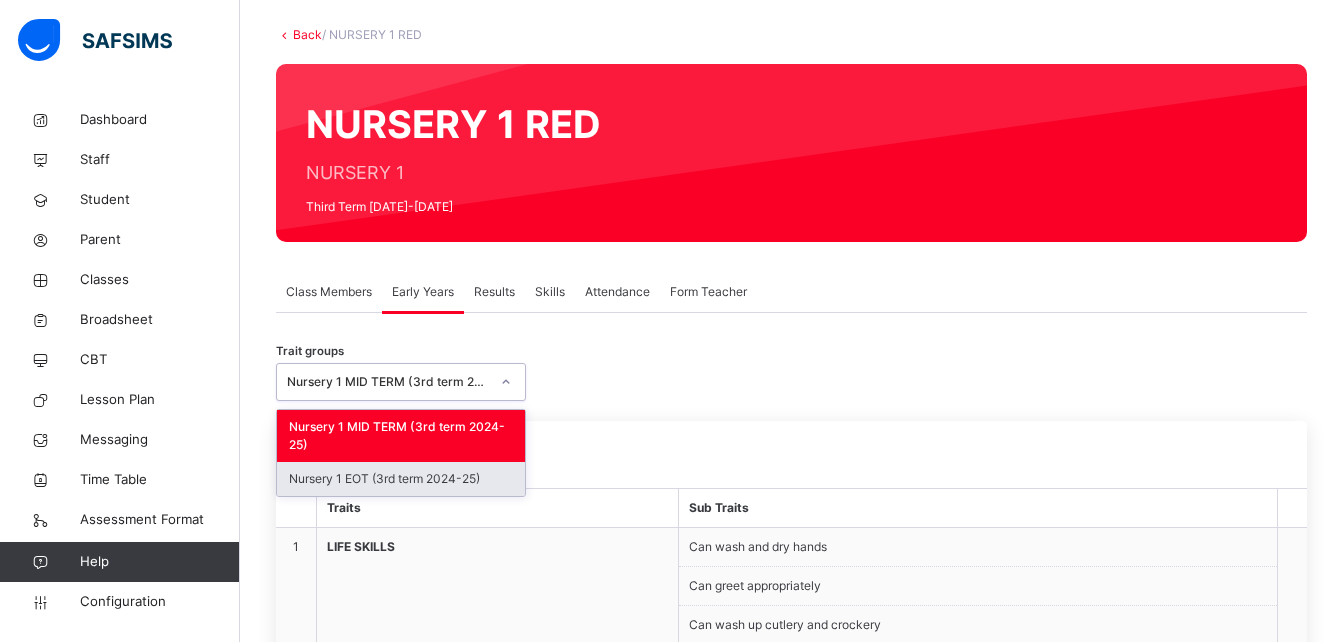 click on "Nursery 1 EOT (3rd term 2024-25)" at bounding box center (401, 479) 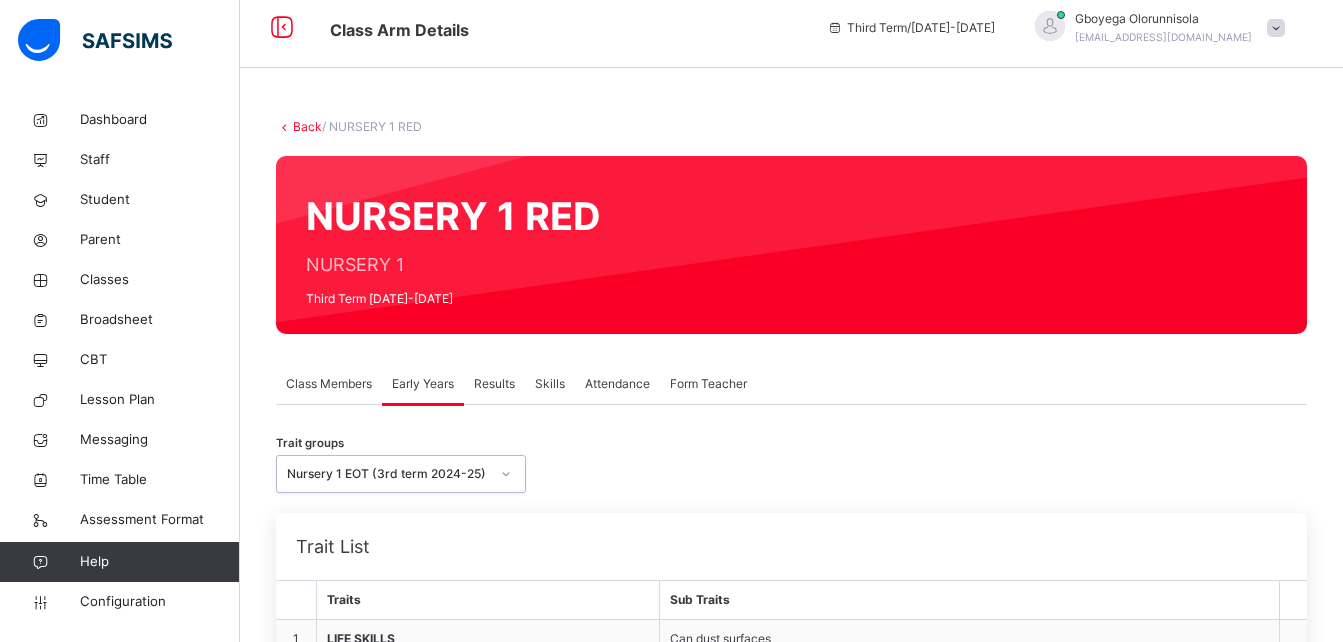 scroll, scrollTop: 0, scrollLeft: 0, axis: both 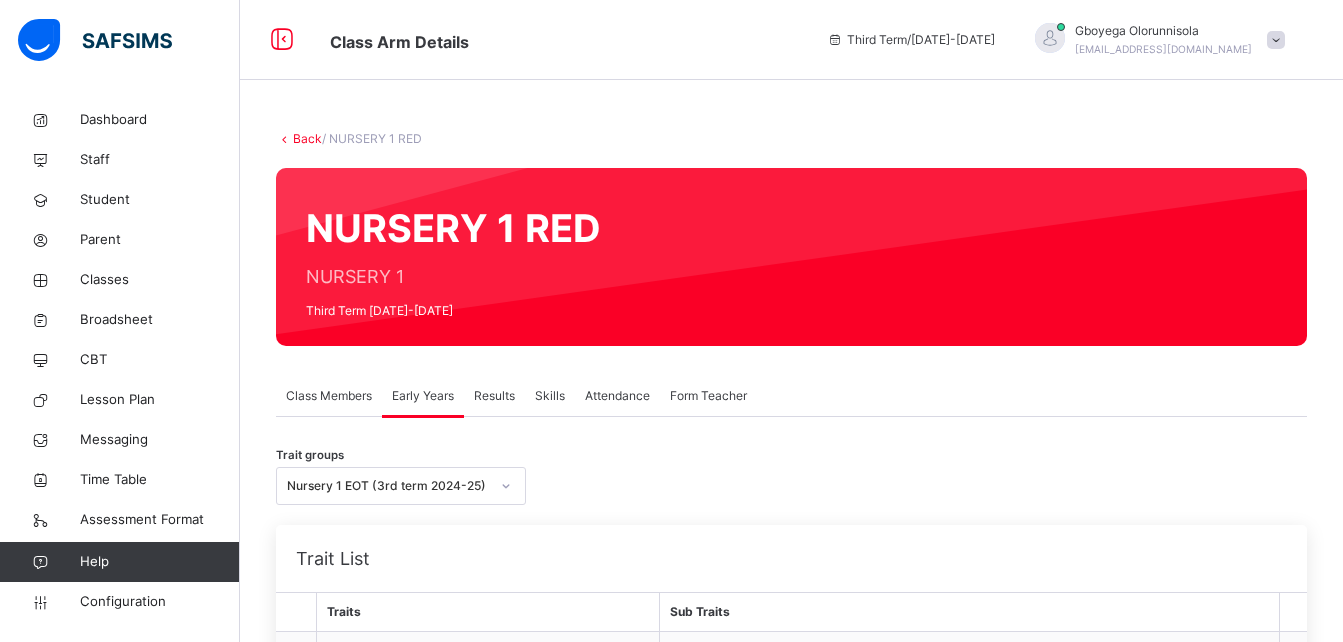 click on "Results" at bounding box center (494, 396) 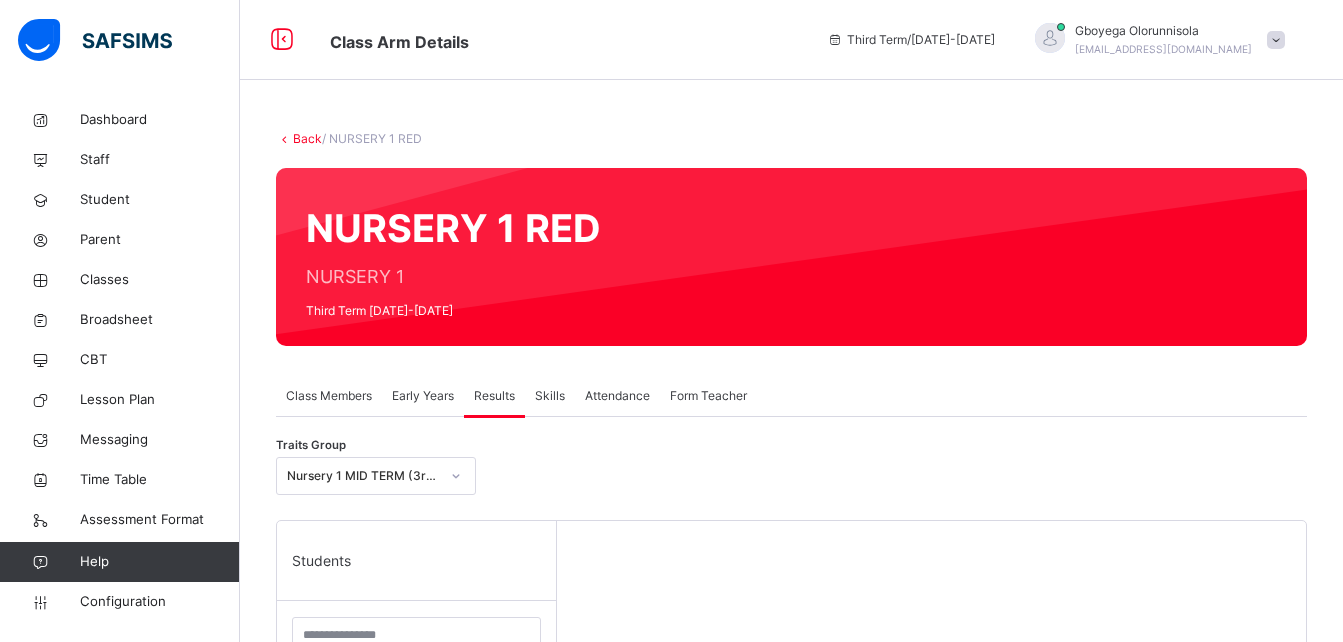 click on "Early Years" at bounding box center (423, 396) 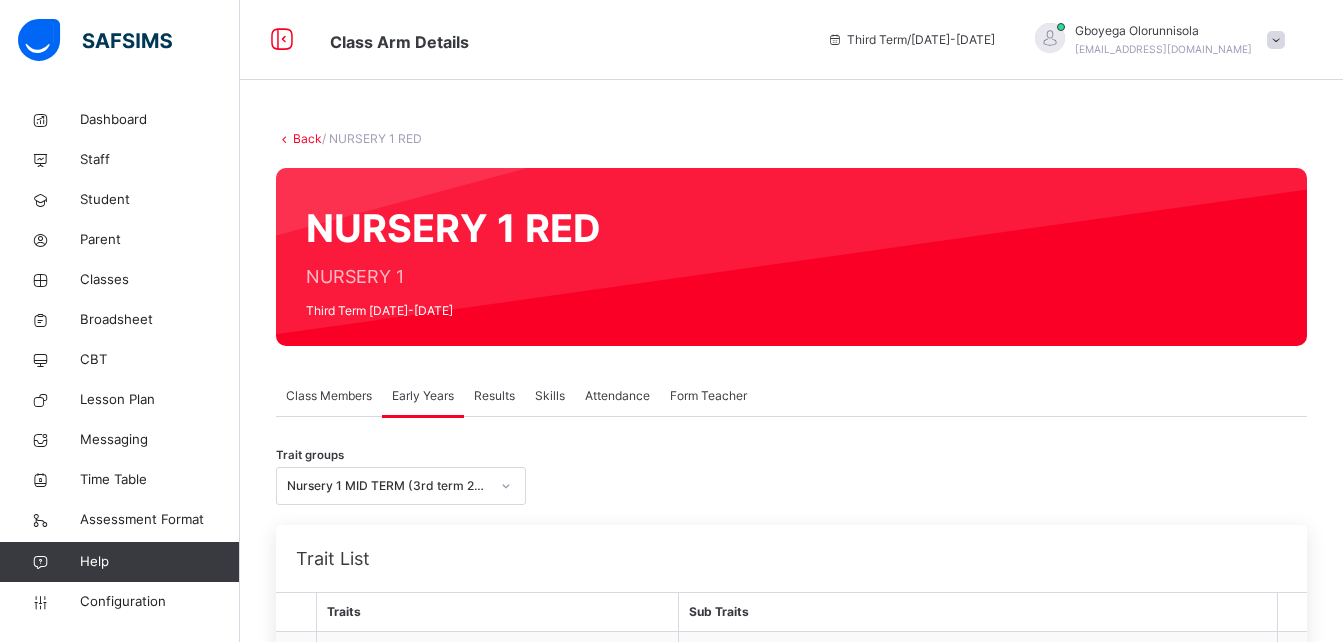 scroll, scrollTop: 0, scrollLeft: 0, axis: both 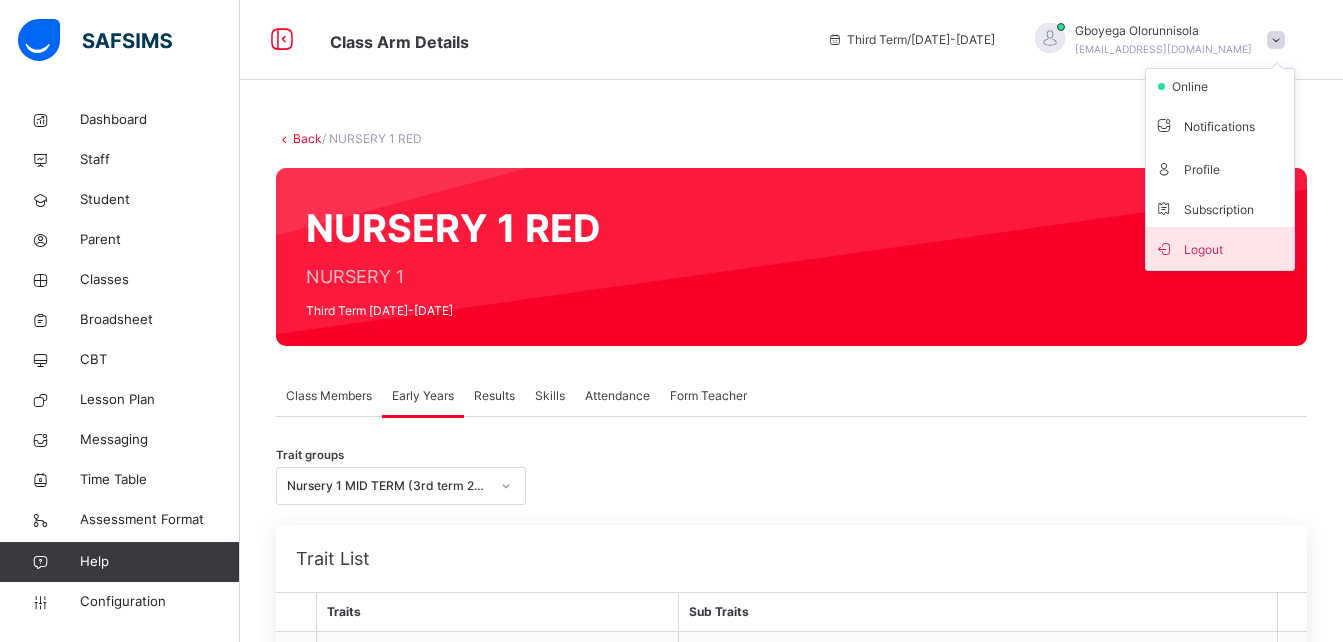 click on "Logout" at bounding box center (1220, 248) 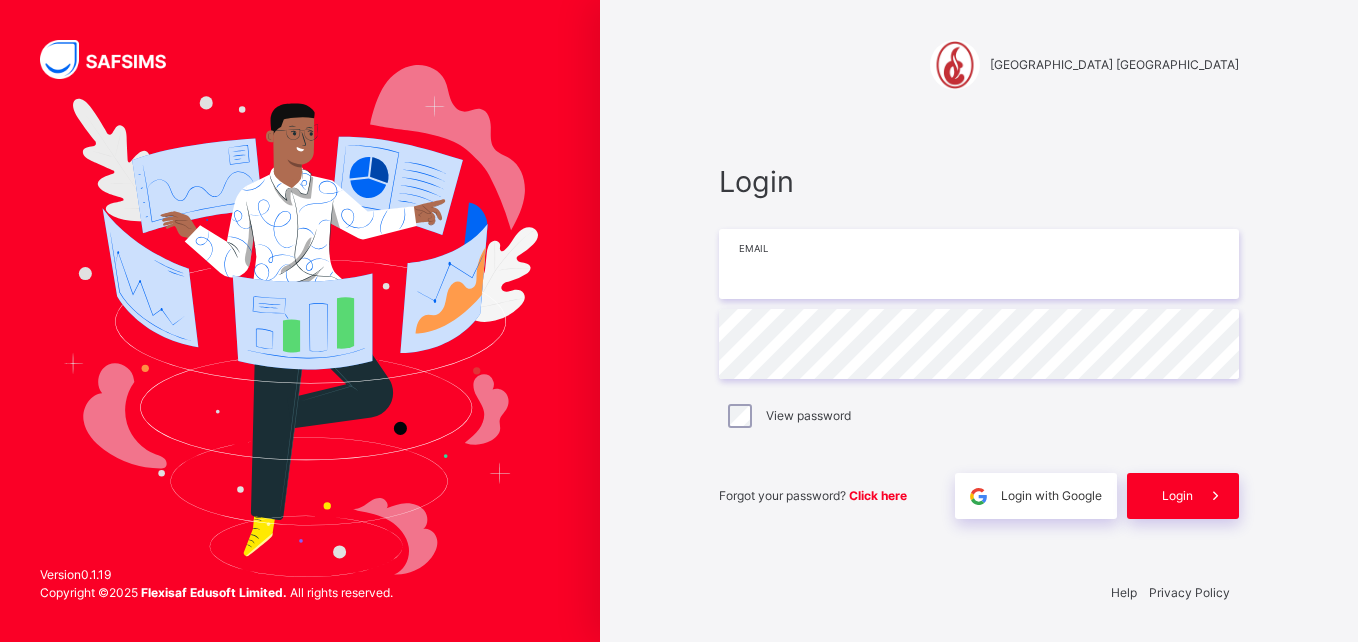 click at bounding box center [979, 264] 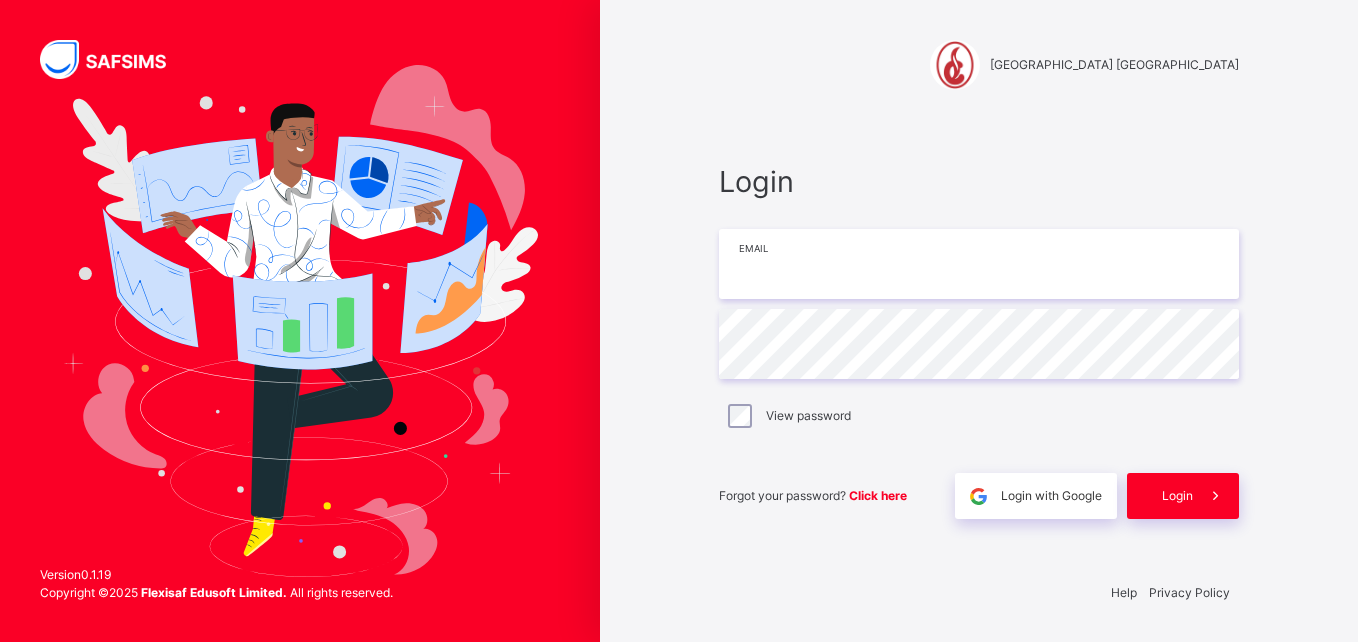 type on "**********" 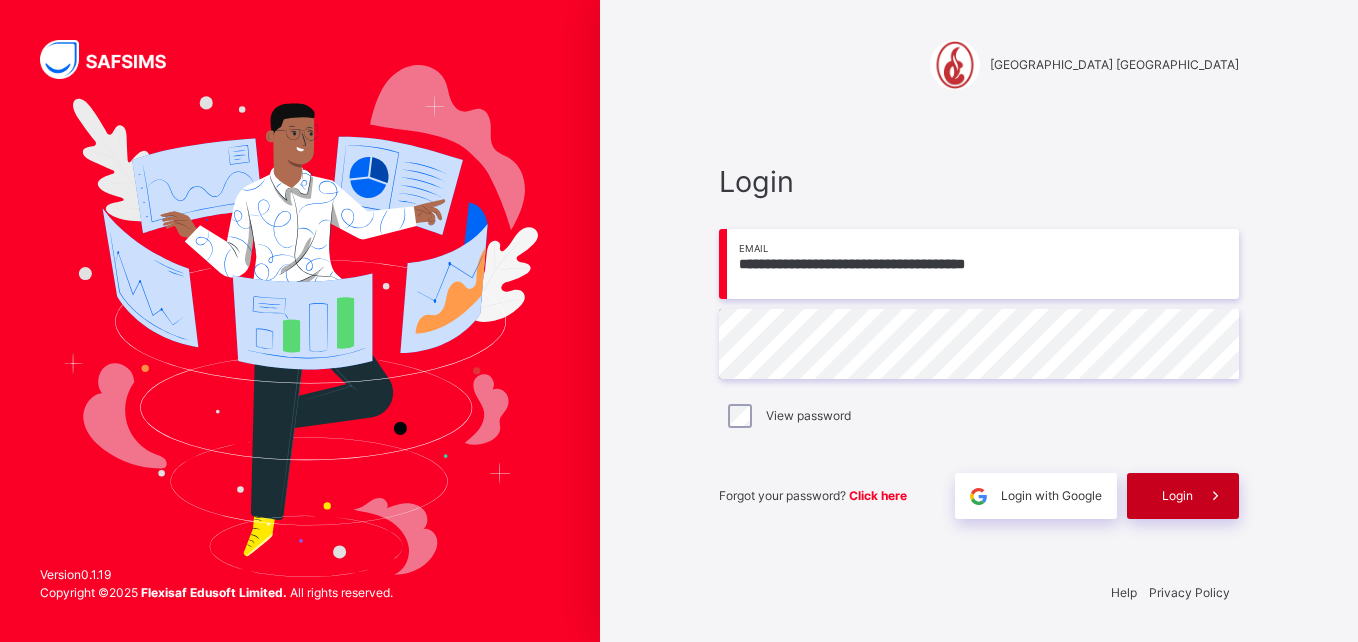 click on "Login" at bounding box center (1177, 496) 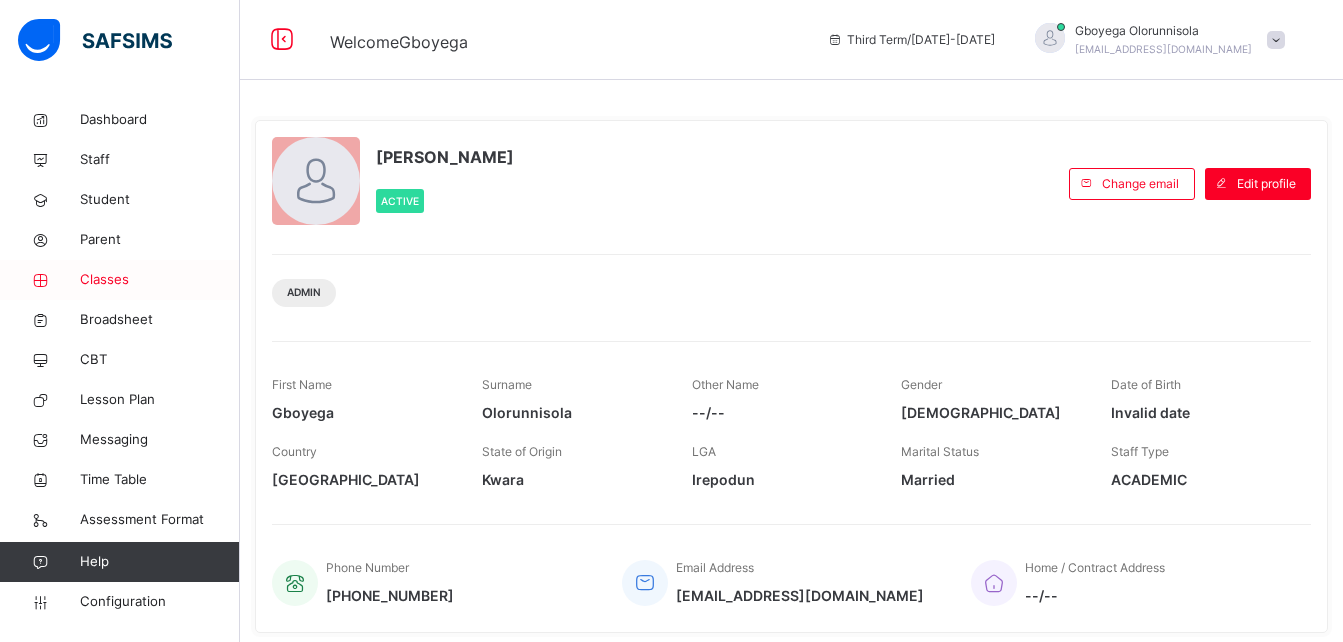 click on "Classes" at bounding box center (160, 280) 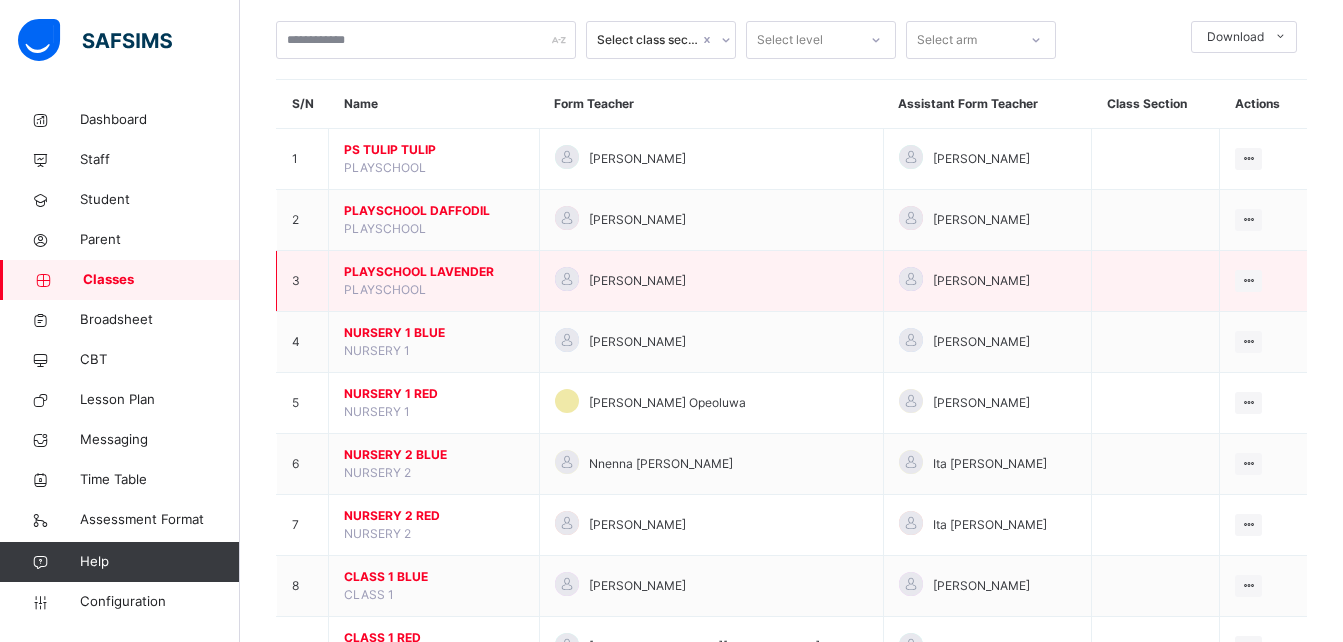 scroll, scrollTop: 111, scrollLeft: 0, axis: vertical 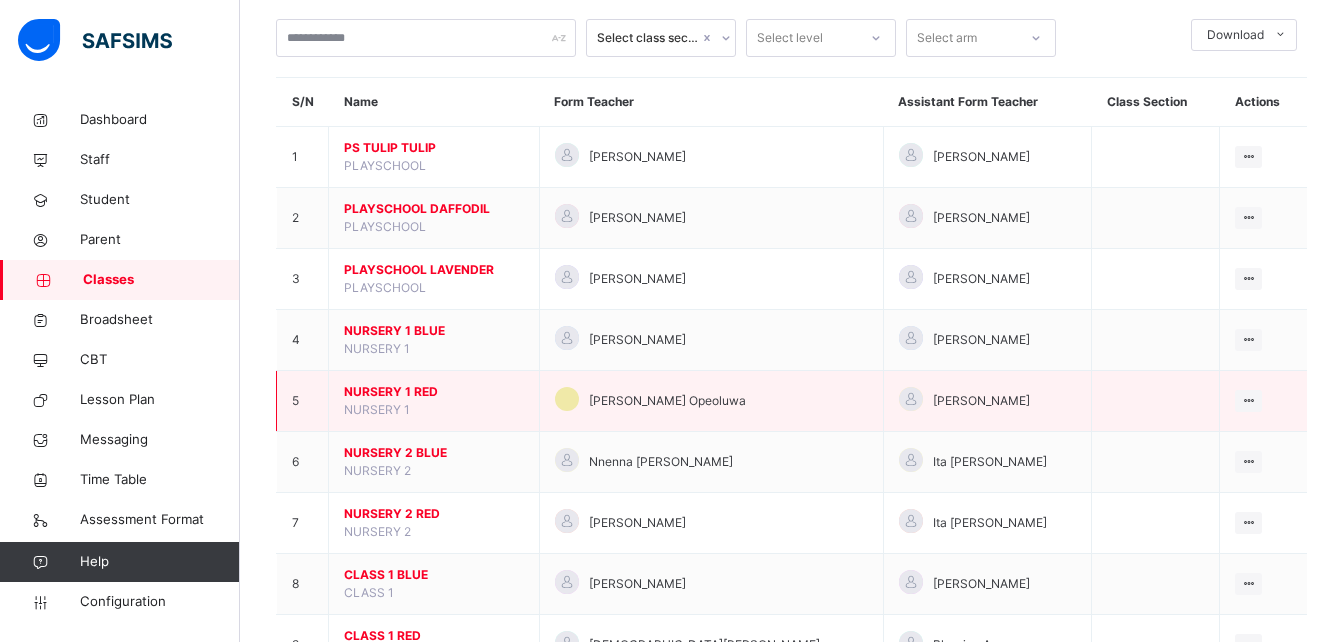 click on "NURSERY 1   RED" at bounding box center (434, 392) 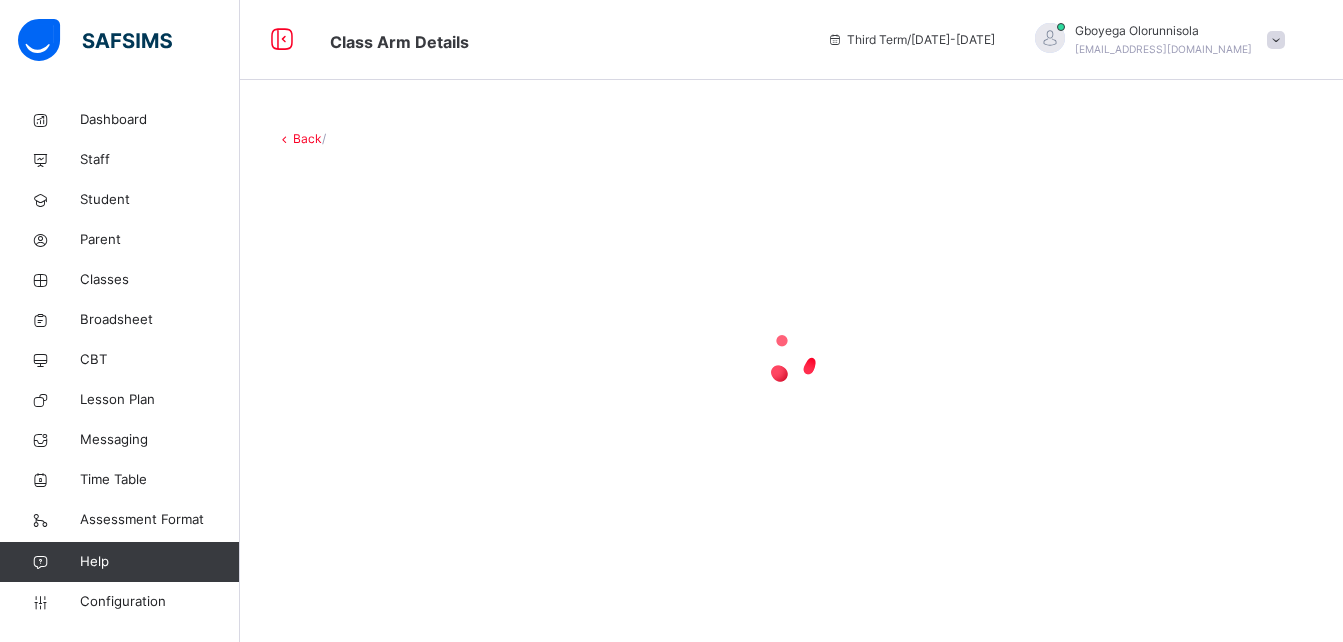 scroll, scrollTop: 0, scrollLeft: 0, axis: both 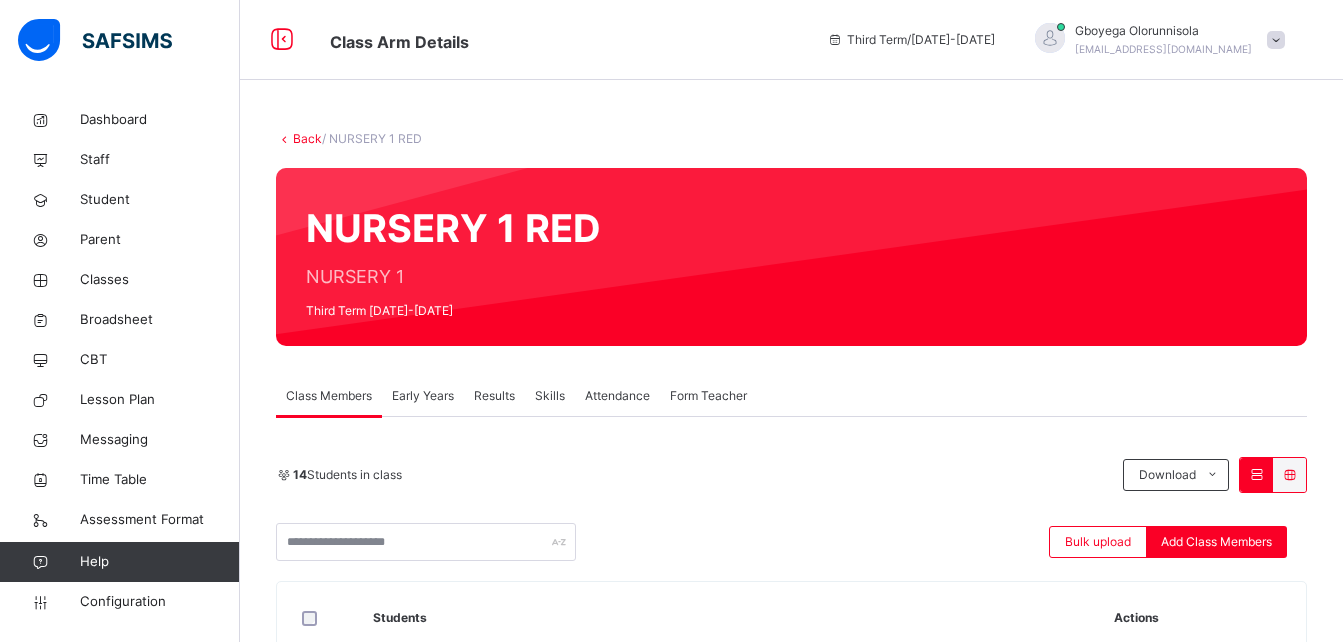click on "Early Years" at bounding box center [423, 396] 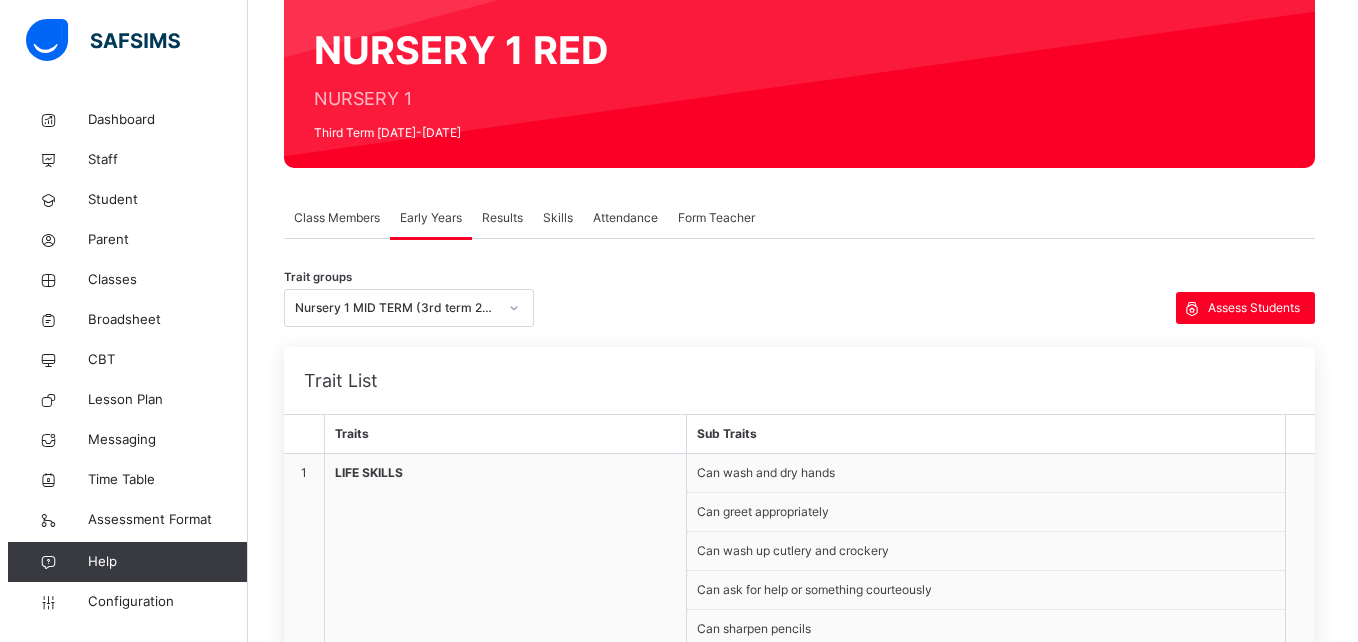 scroll, scrollTop: 179, scrollLeft: 0, axis: vertical 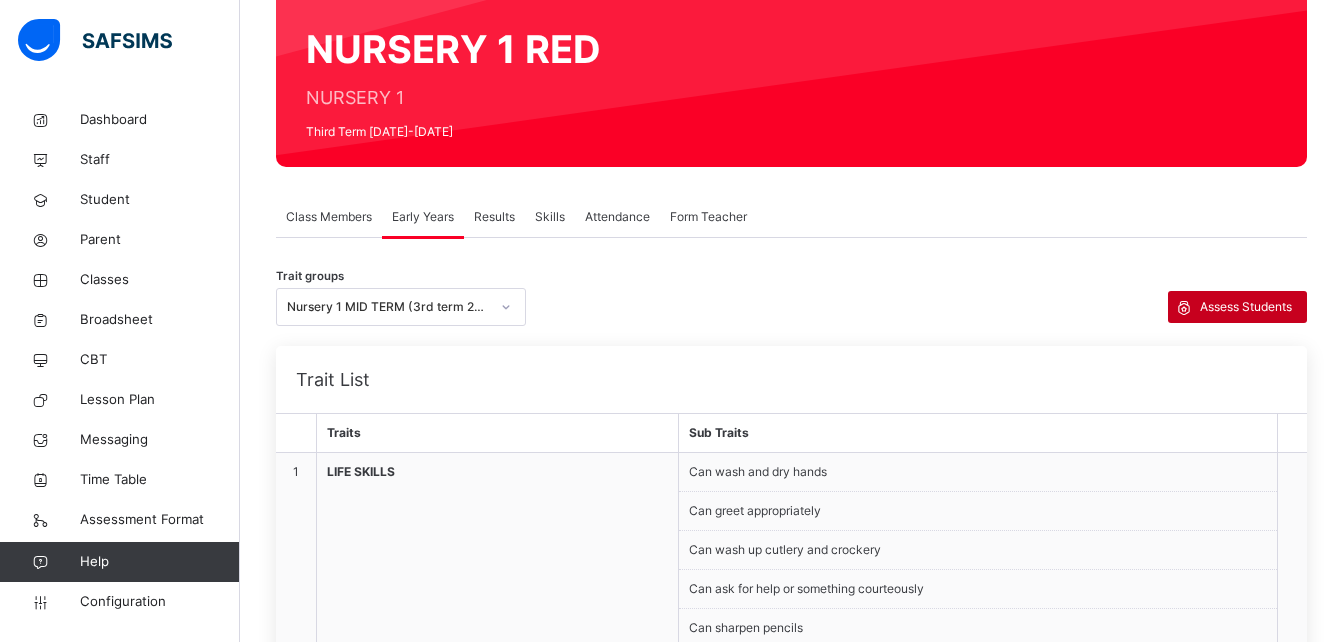 click on "Assess Students" at bounding box center (1246, 307) 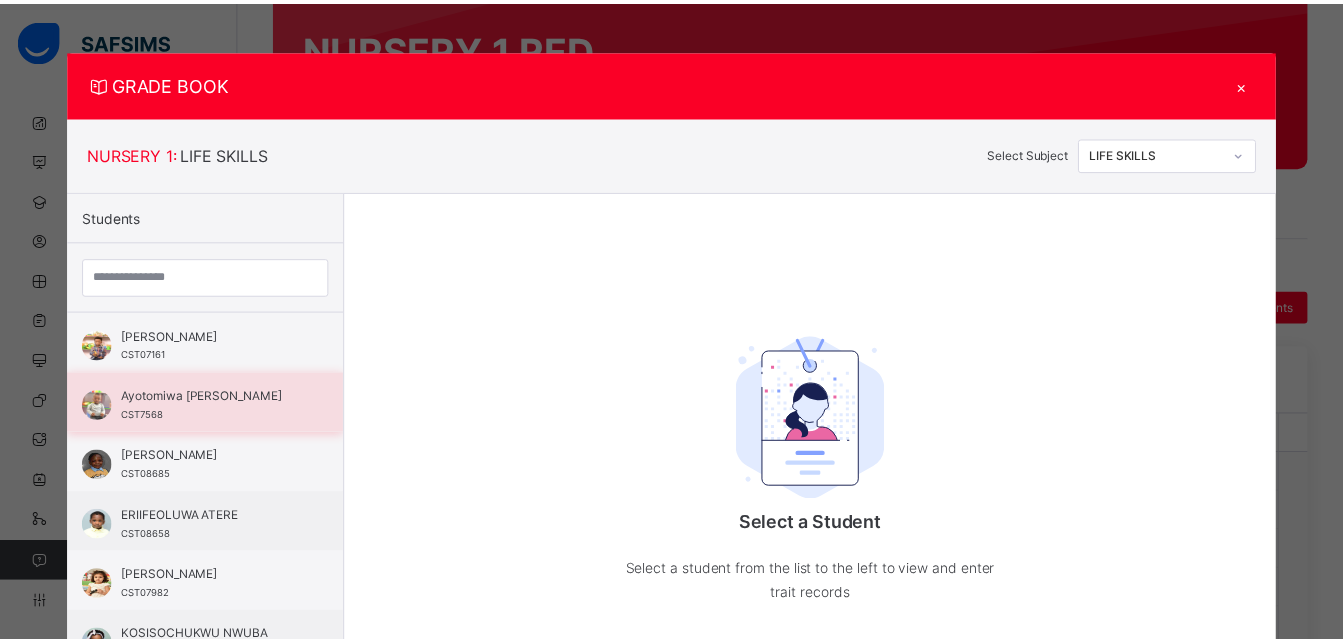 scroll, scrollTop: 504, scrollLeft: 0, axis: vertical 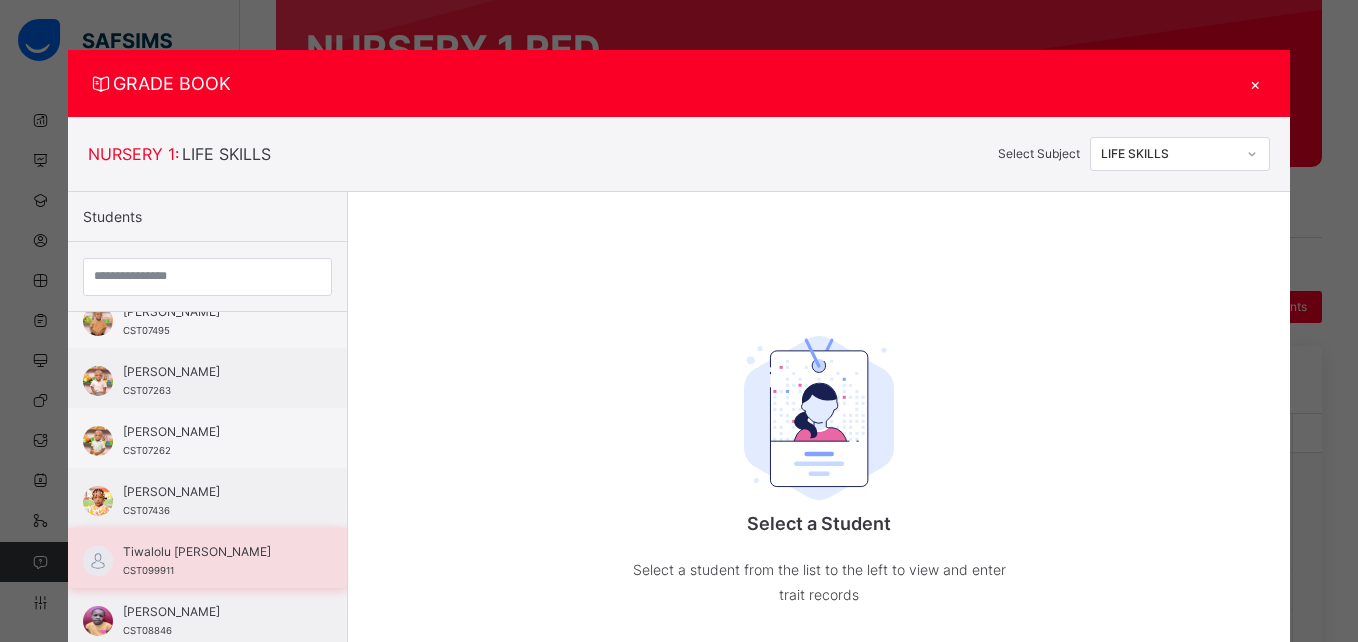 click on "Tiwalolu   [PERSON_NAME]" at bounding box center (212, 552) 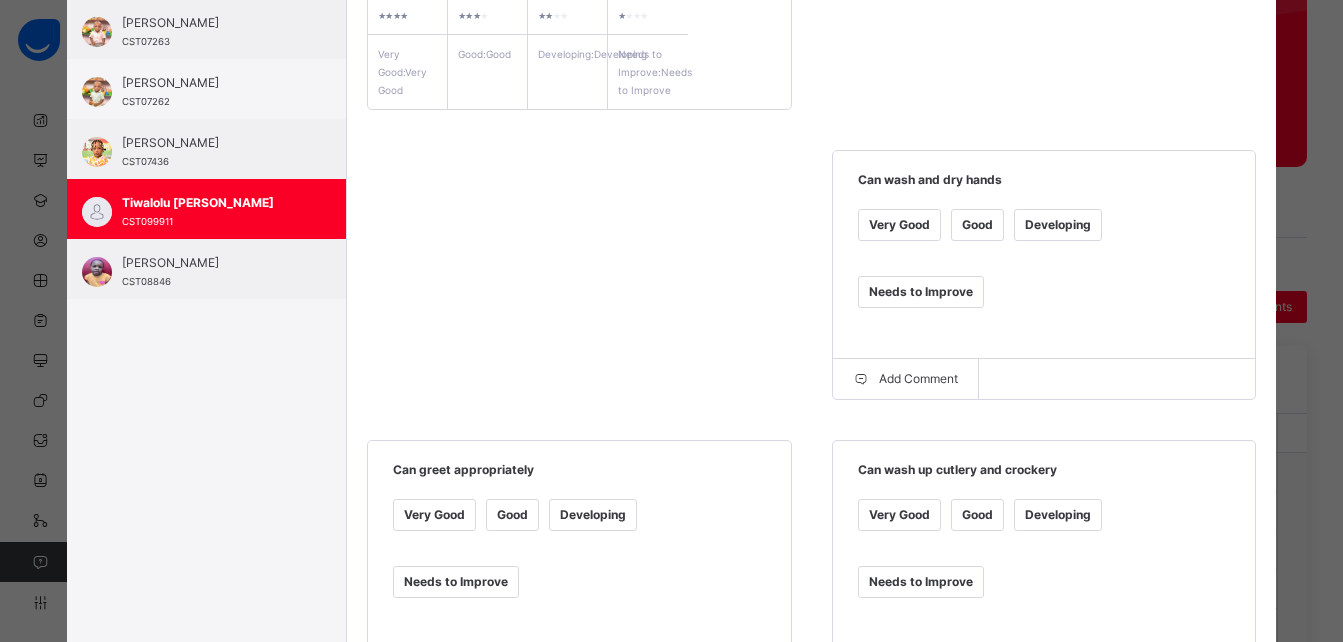 scroll, scrollTop: 362, scrollLeft: 0, axis: vertical 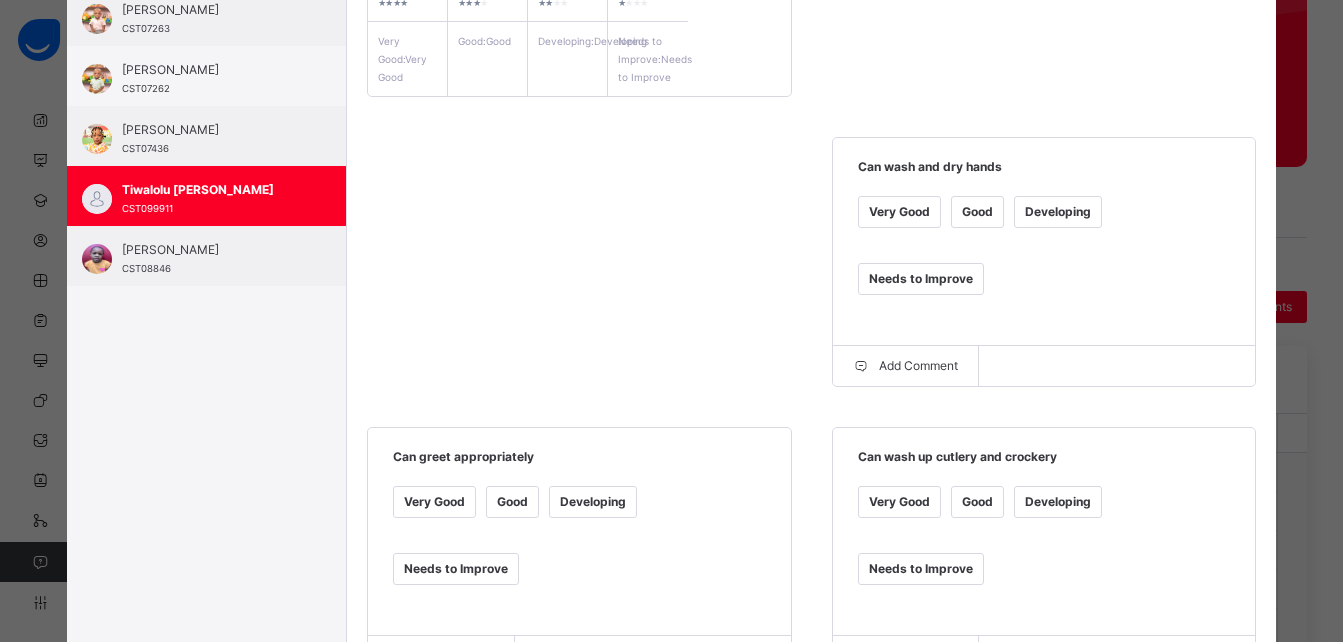 click on "Good" at bounding box center [977, 212] 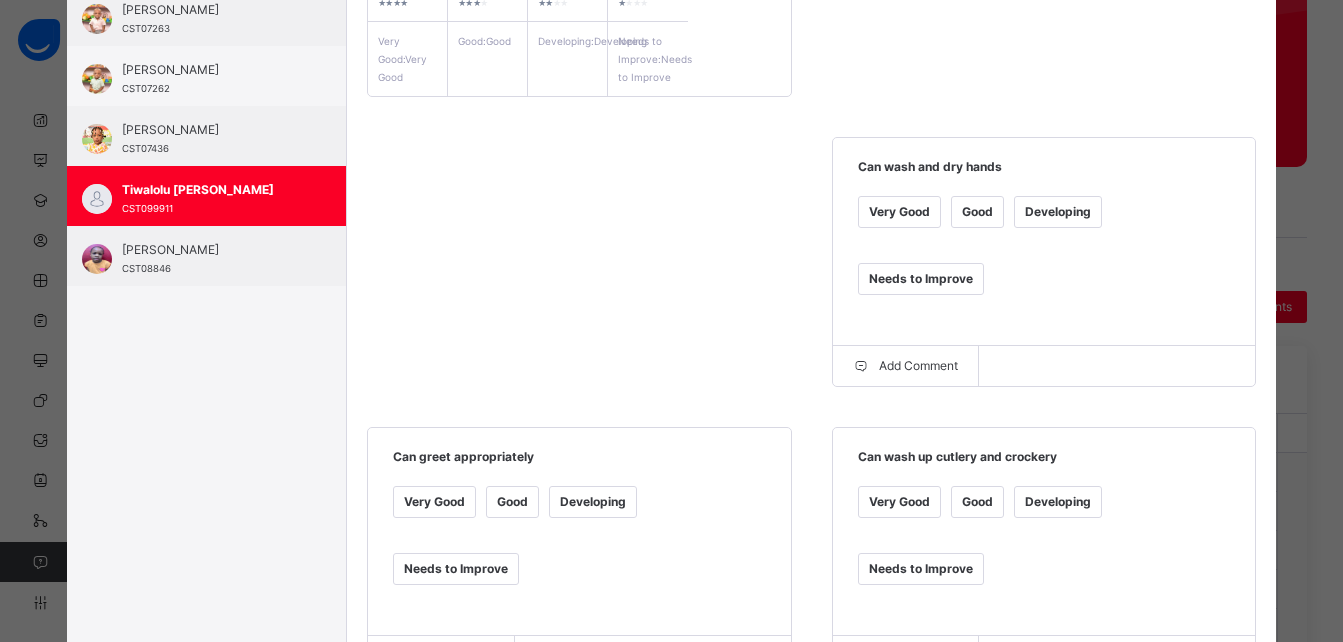 scroll, scrollTop: 610, scrollLeft: 0, axis: vertical 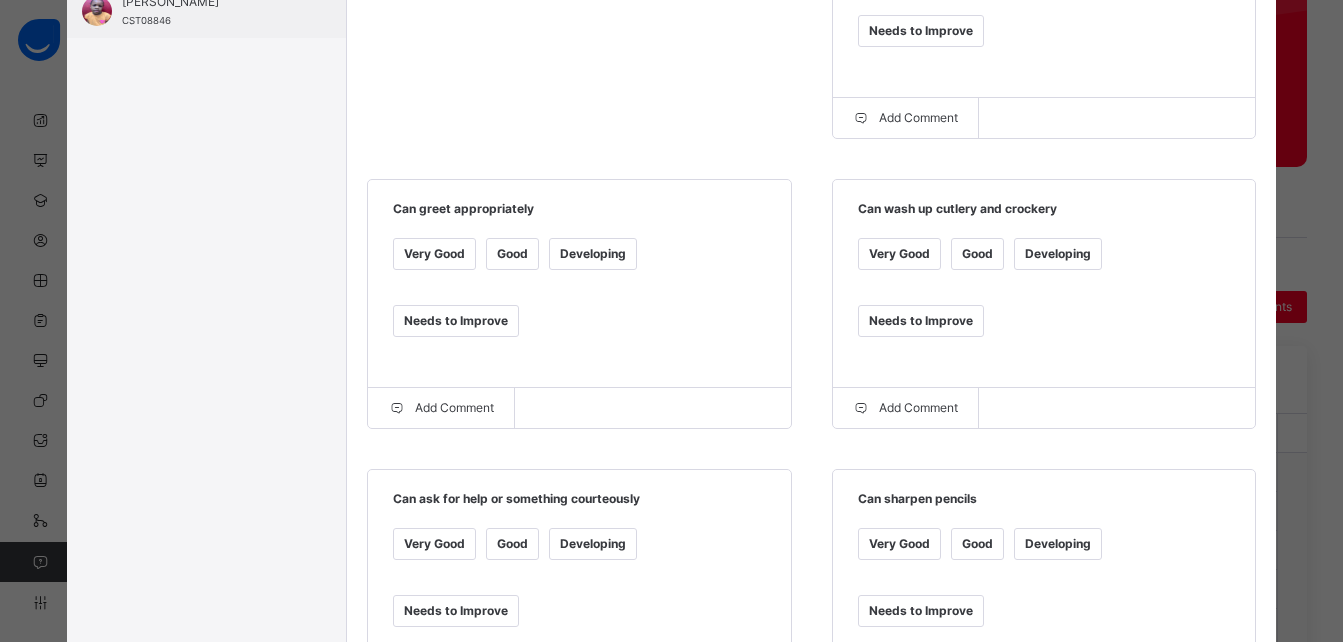 click on "Good" at bounding box center (512, 254) 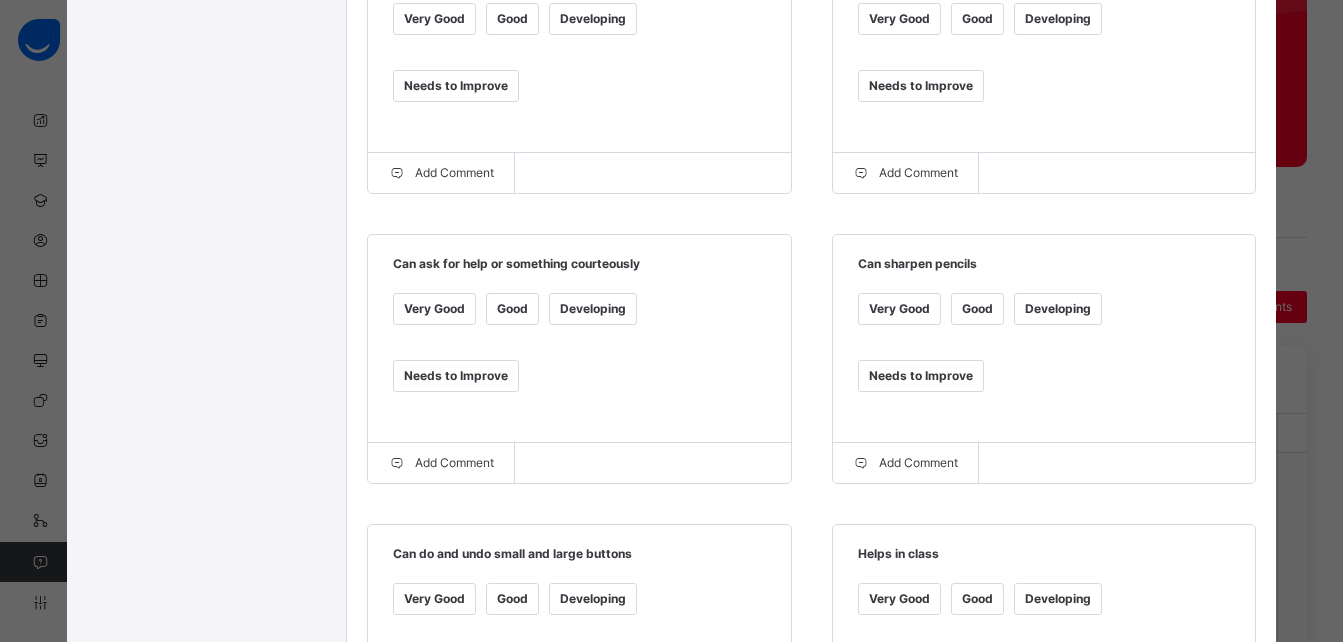 scroll, scrollTop: 953, scrollLeft: 0, axis: vertical 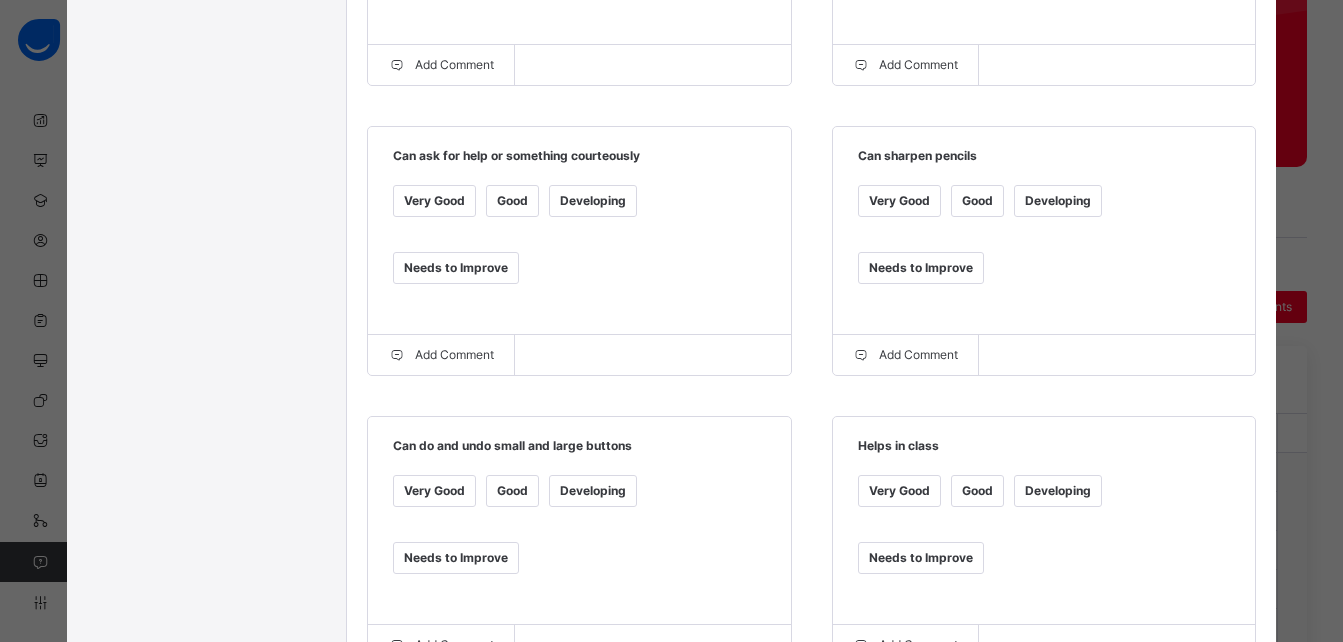click on "Good" at bounding box center [977, 201] 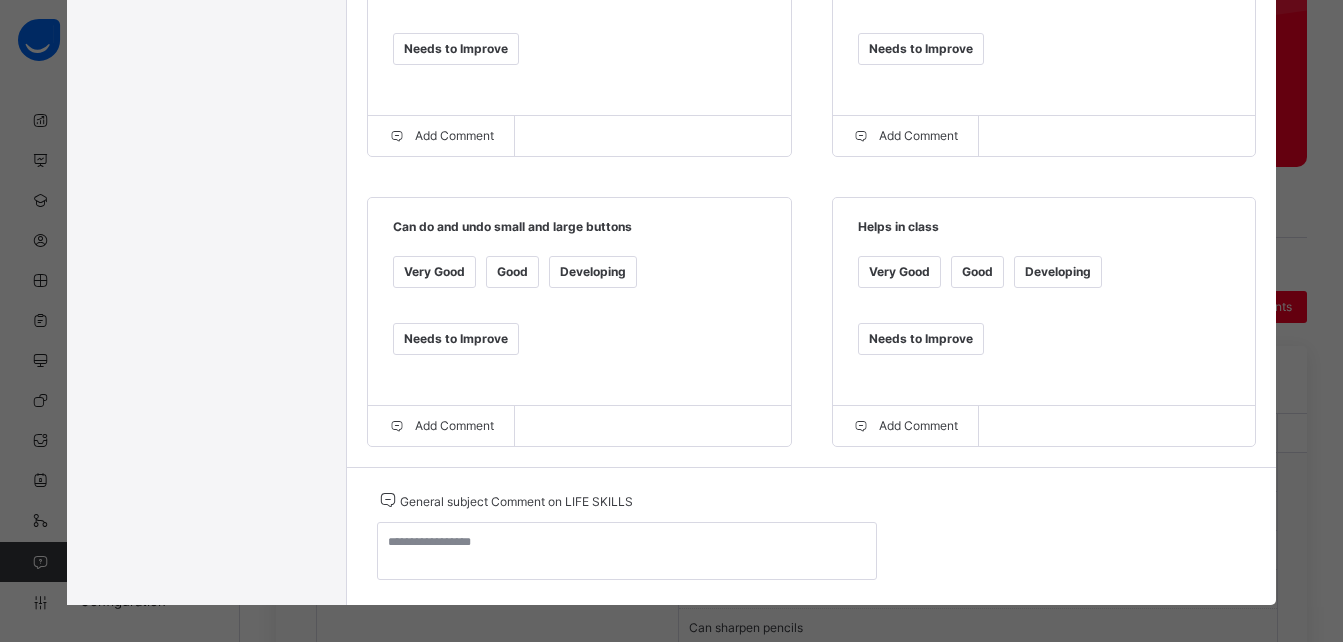 scroll, scrollTop: 1212, scrollLeft: 0, axis: vertical 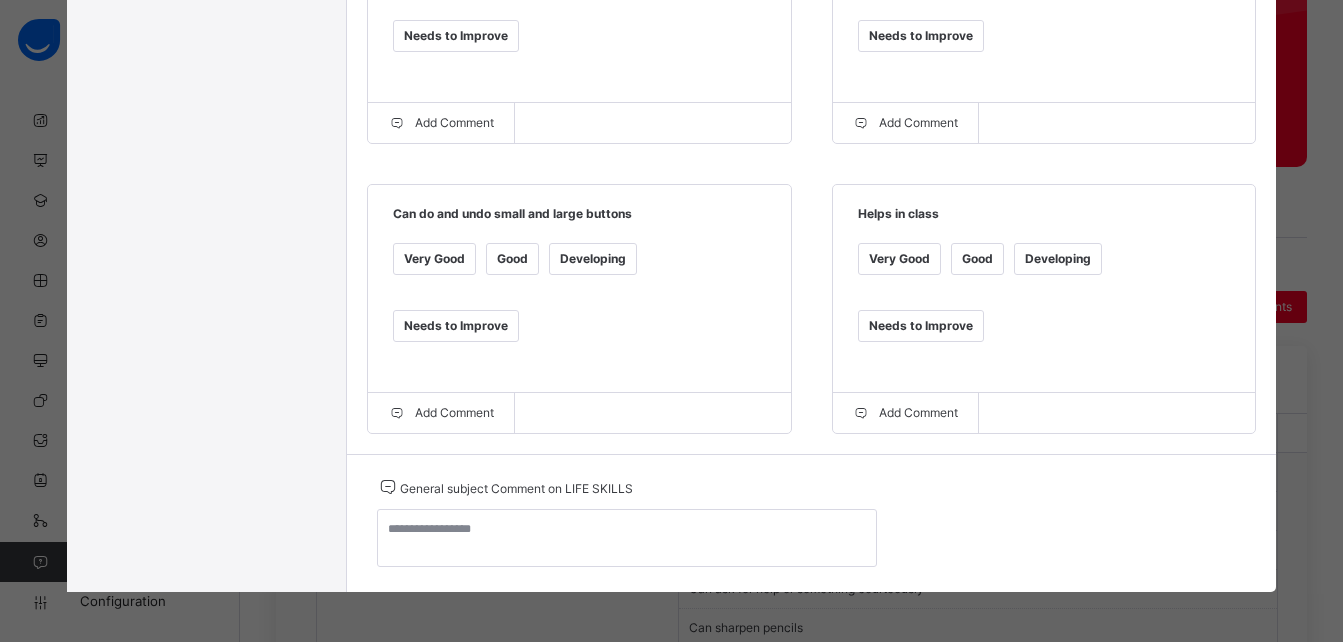 click on "Good" at bounding box center (512, 259) 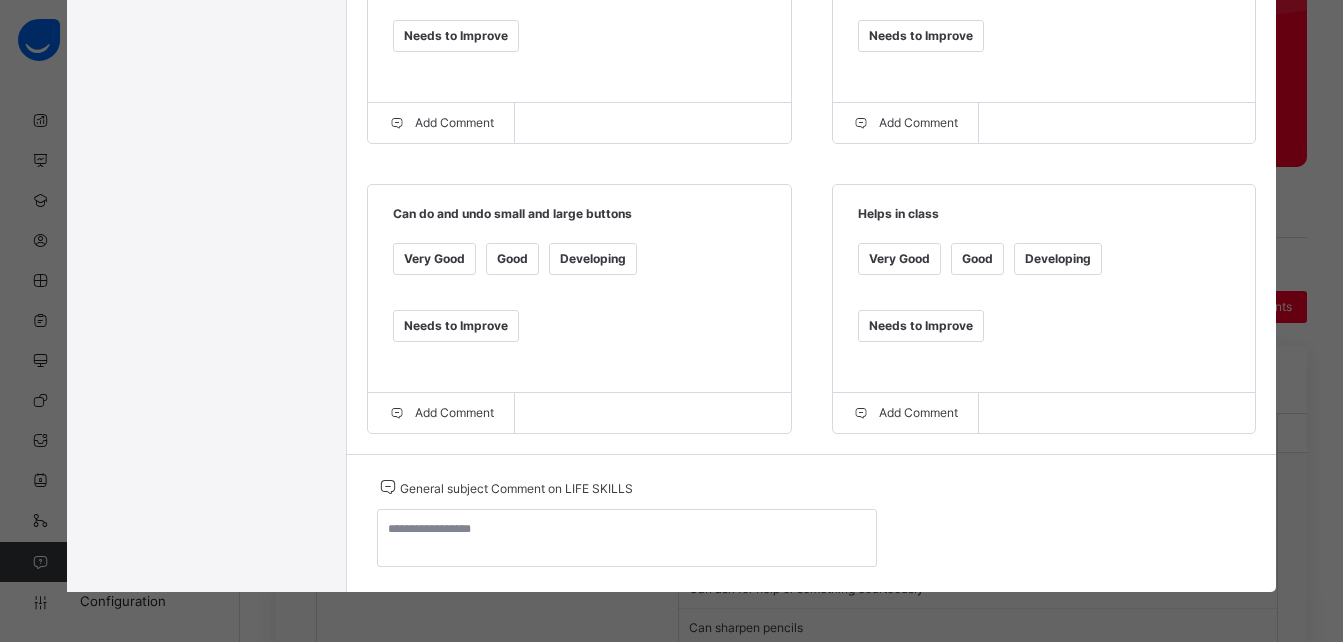 click on "Good" at bounding box center [977, 259] 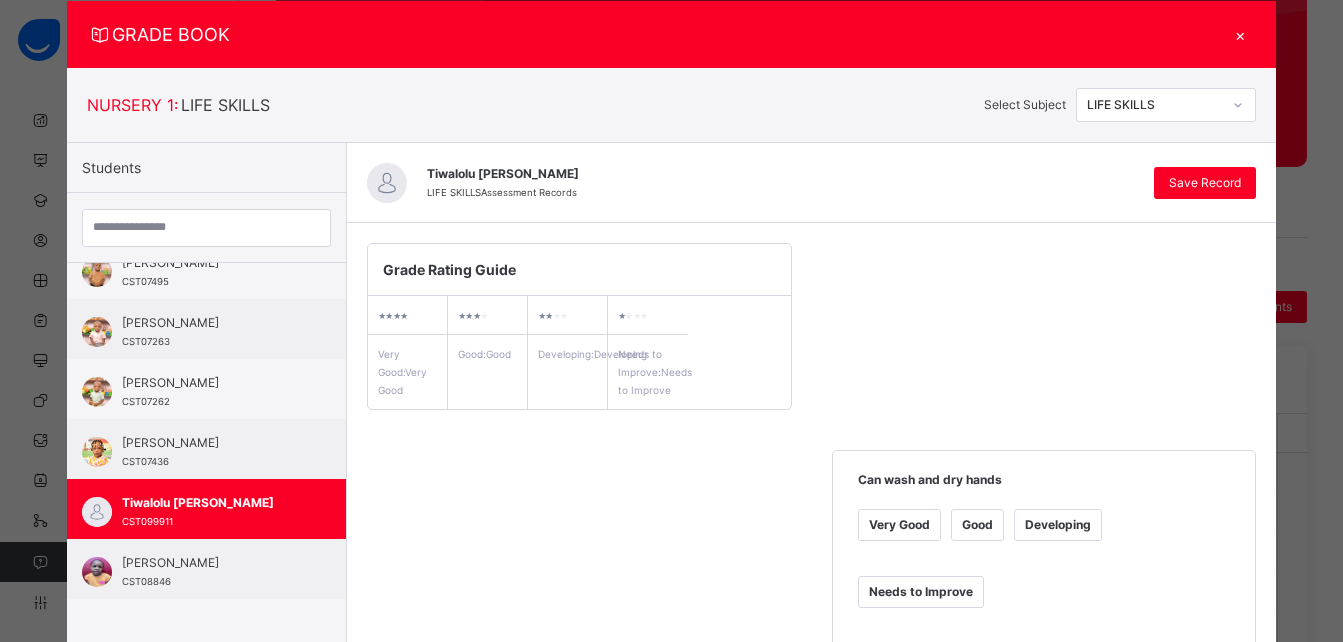 scroll, scrollTop: 0, scrollLeft: 0, axis: both 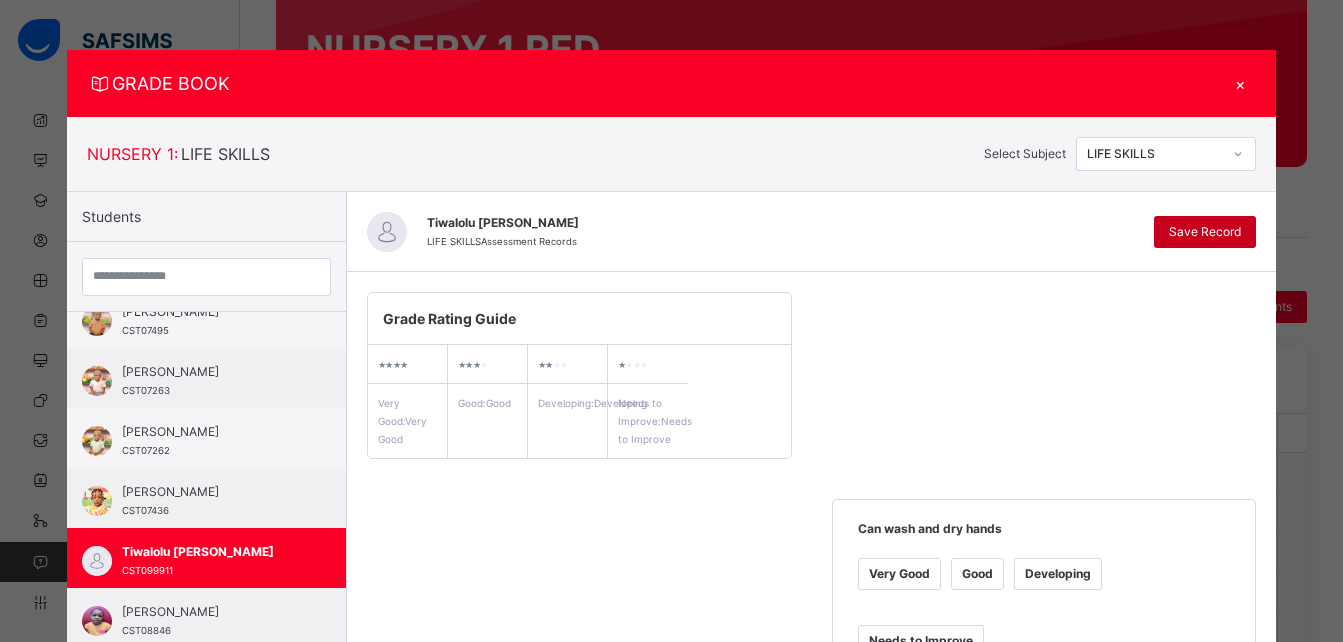 click on "Save Record" at bounding box center [1205, 232] 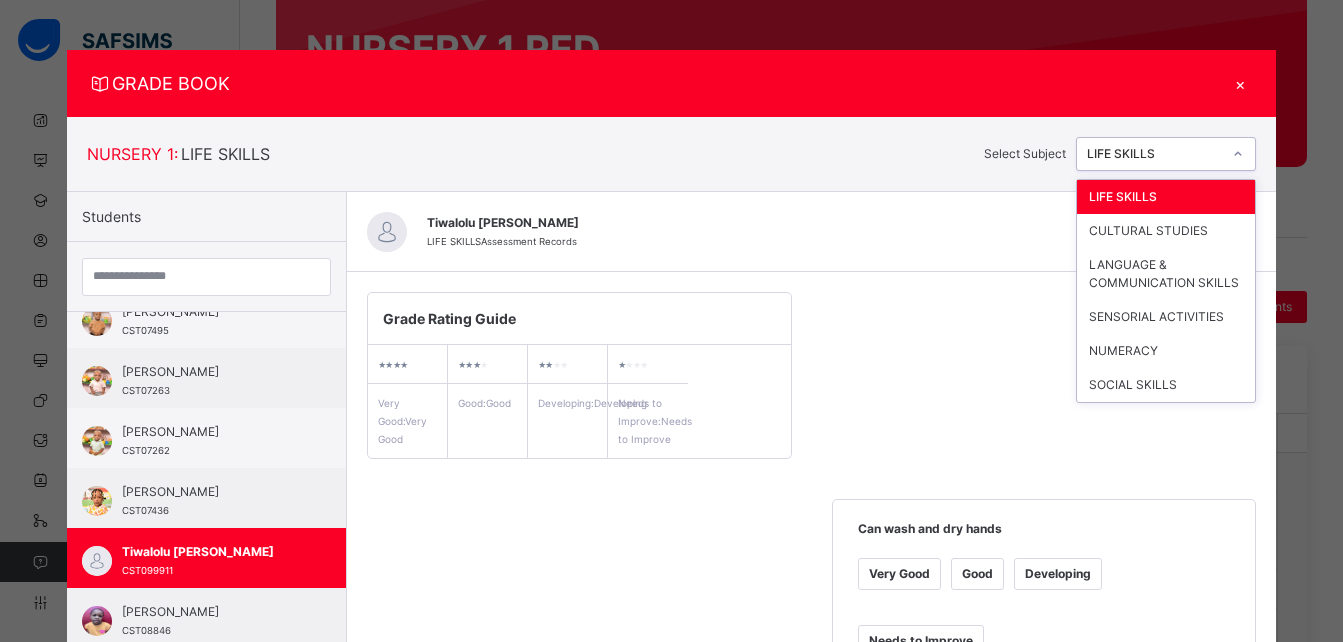 click on "LIFE SKILLS" at bounding box center [1155, 154] 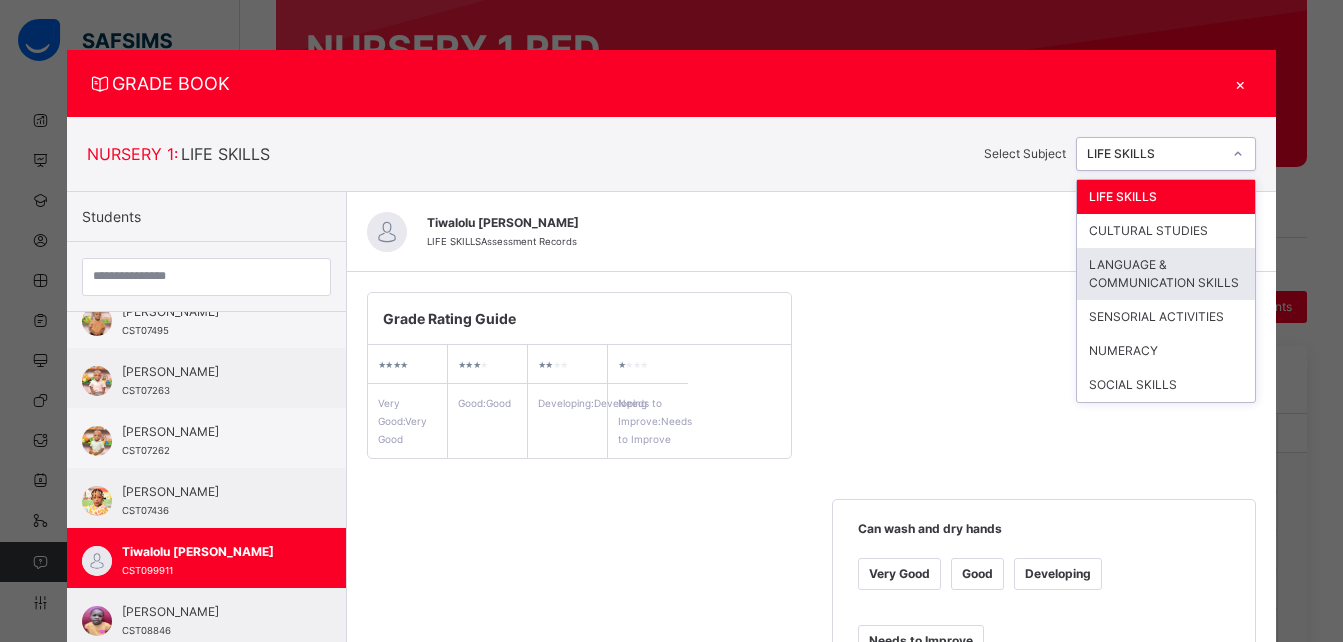 click on "LANGUAGE & COMMUNICATION SKILLS" at bounding box center (1166, 274) 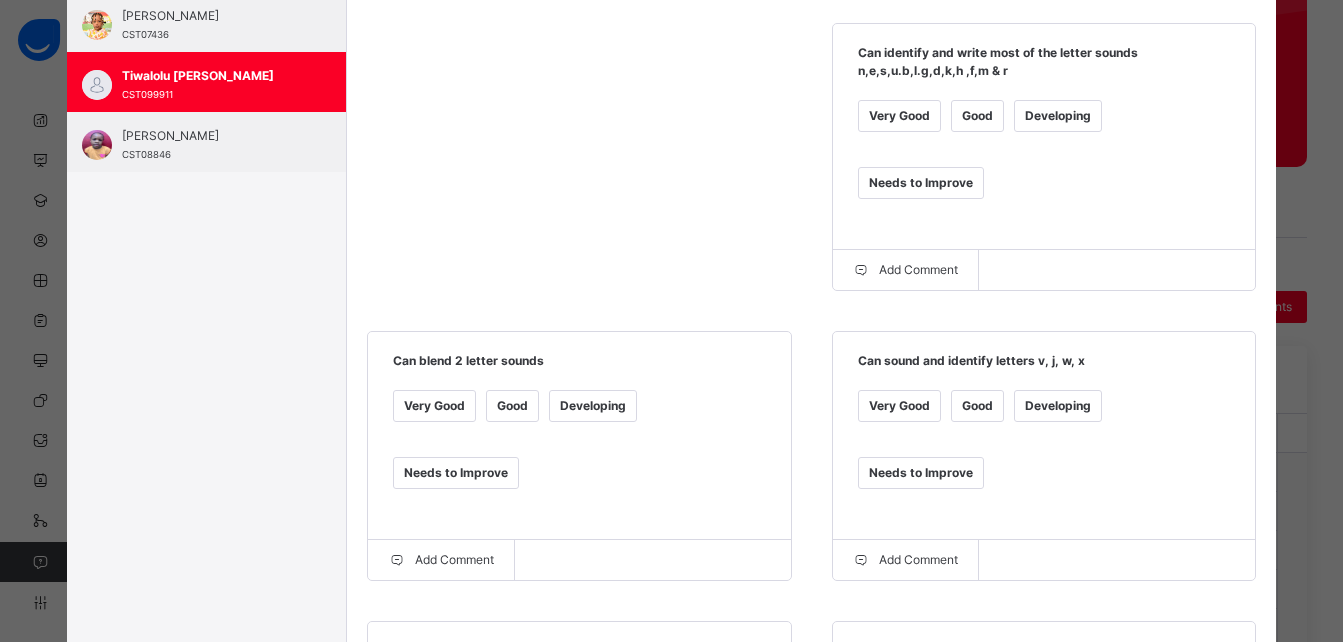 scroll, scrollTop: 477, scrollLeft: 0, axis: vertical 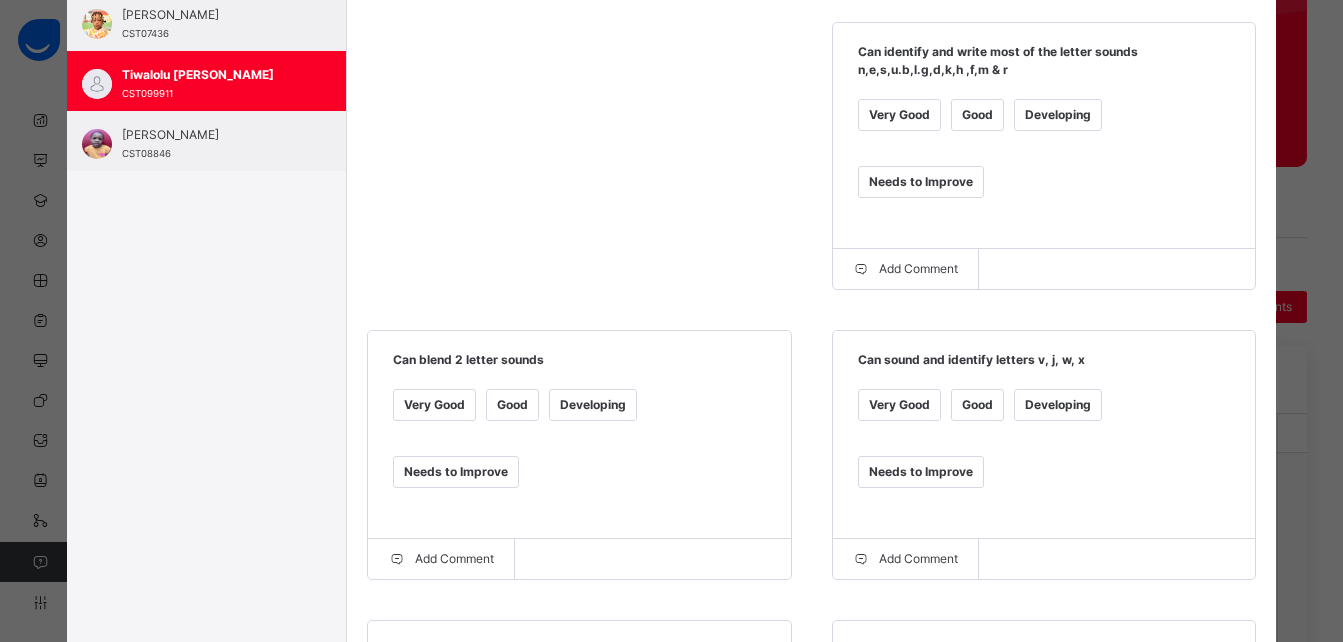click on "Good" at bounding box center [977, 115] 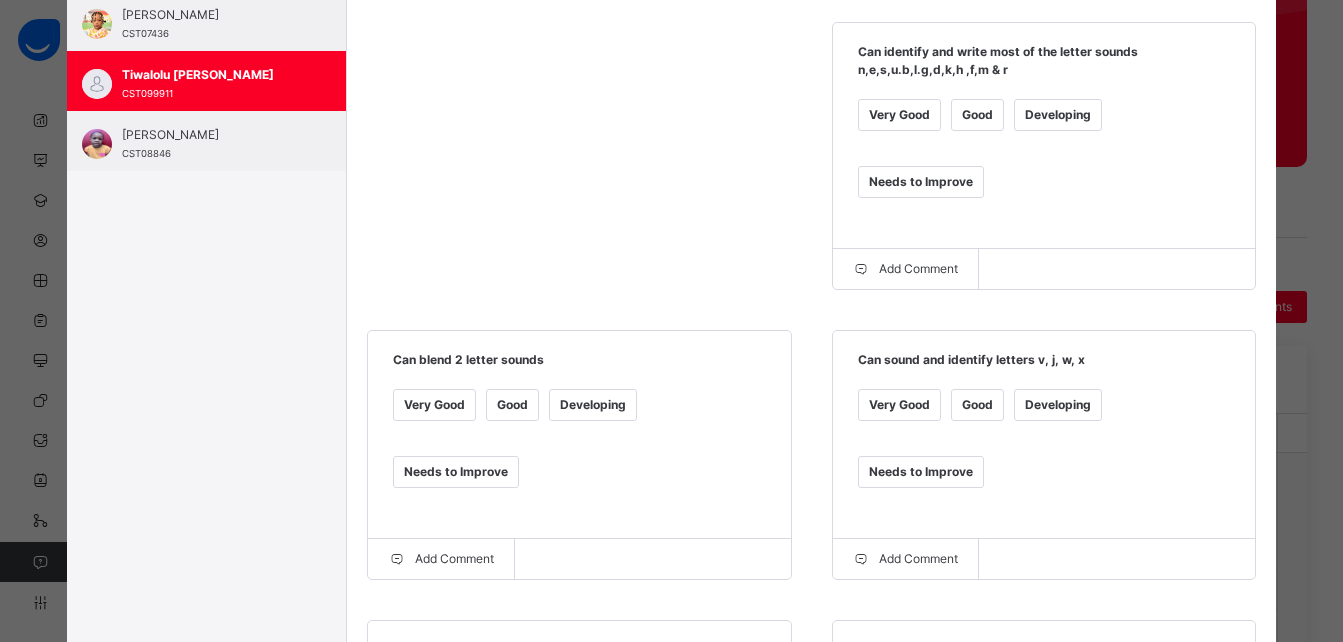 click on "Good" at bounding box center (512, 405) 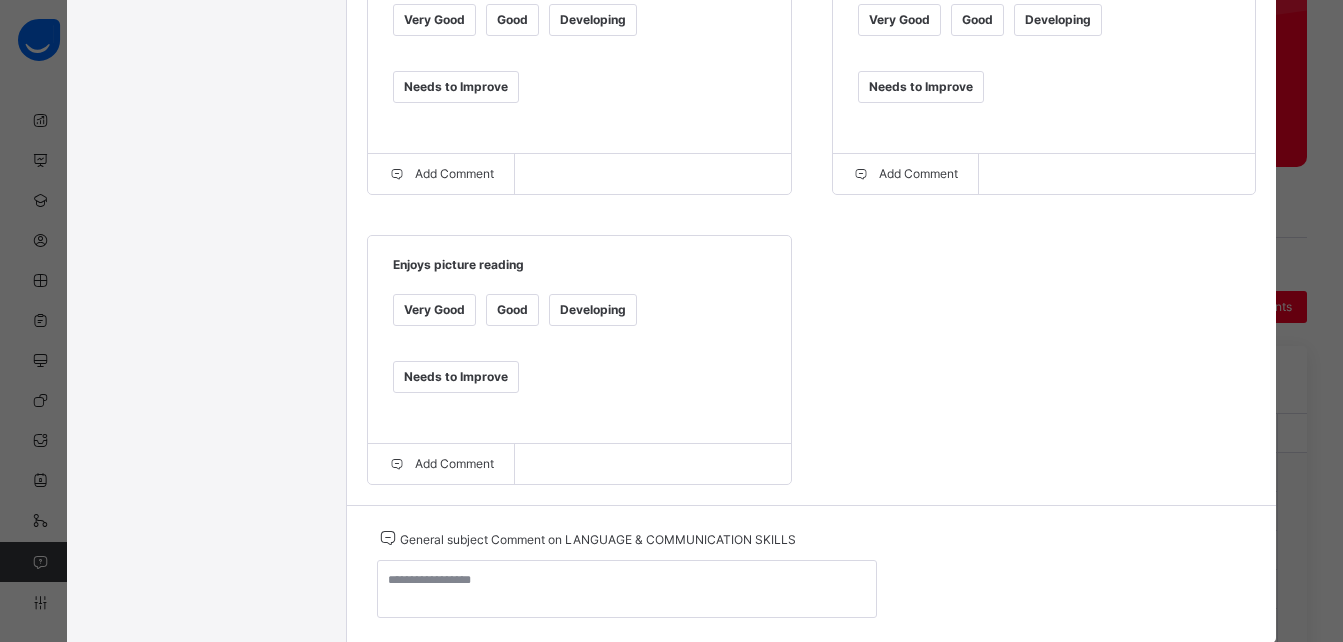 scroll, scrollTop: 1227, scrollLeft: 0, axis: vertical 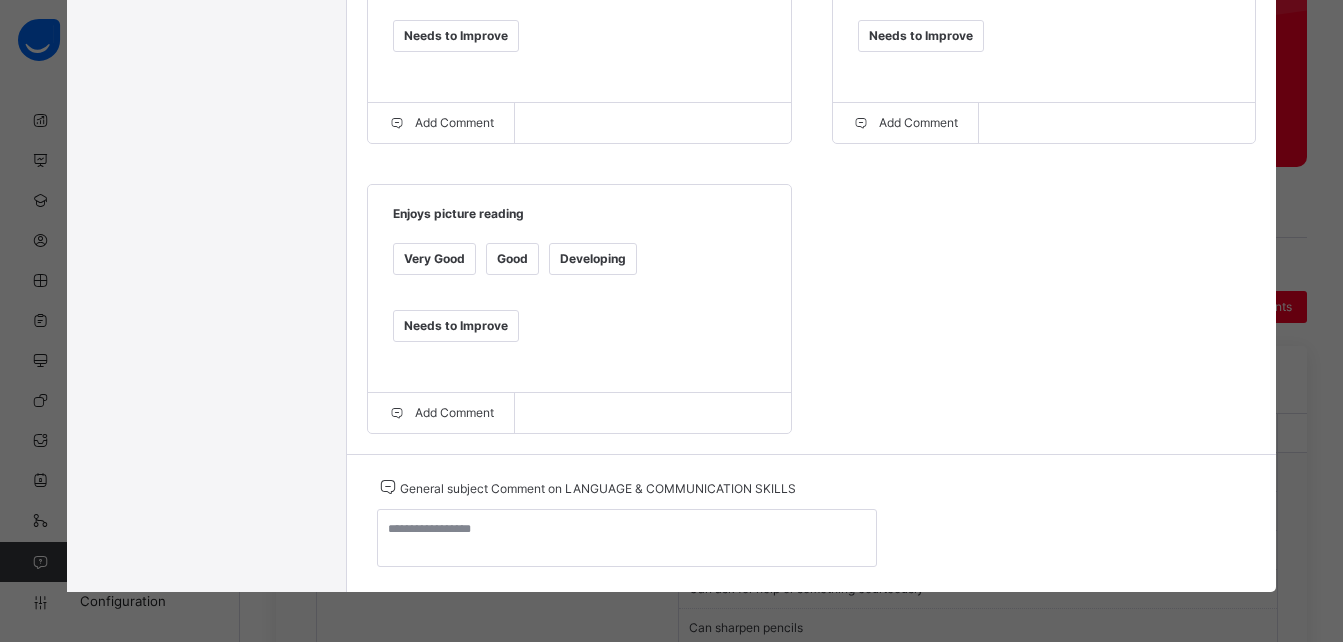 click on "Good" at bounding box center [512, 259] 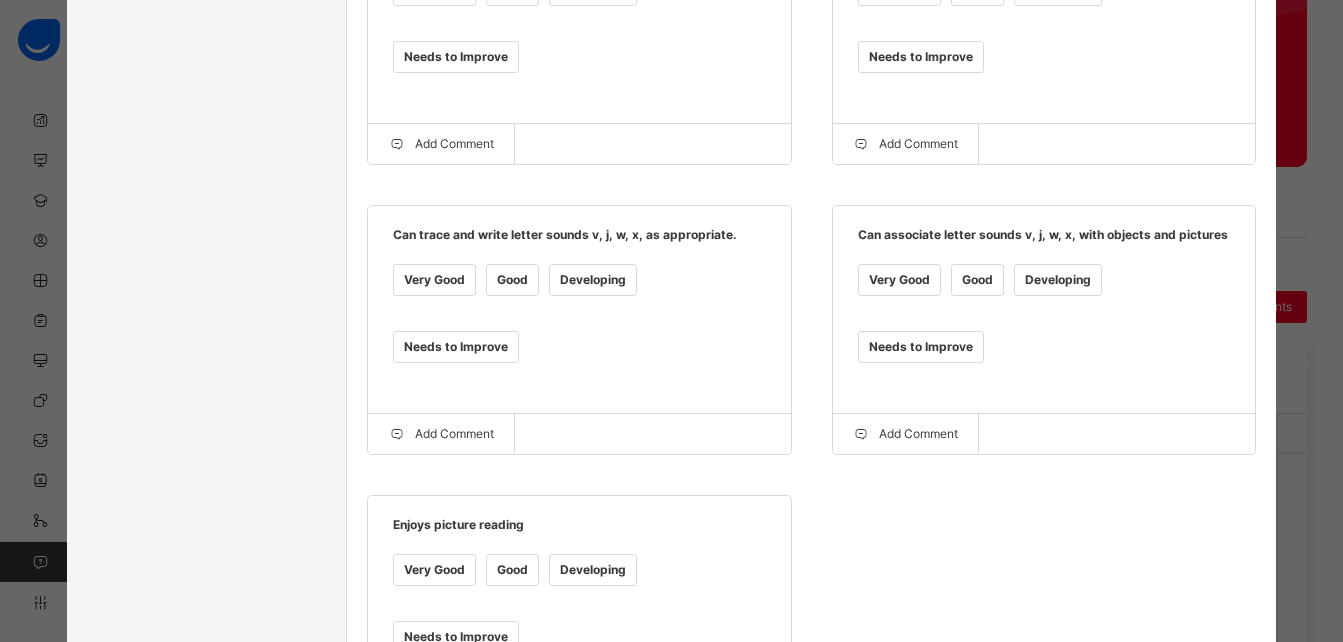 scroll, scrollTop: 891, scrollLeft: 0, axis: vertical 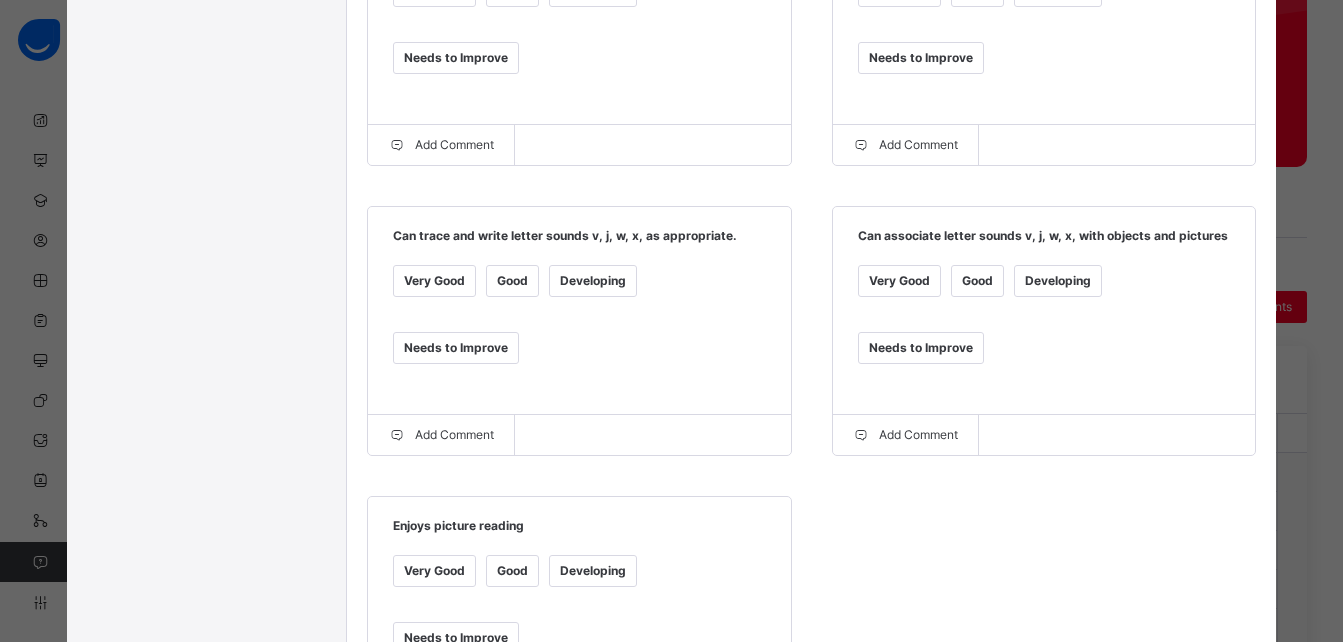 click on "Good" at bounding box center (977, 281) 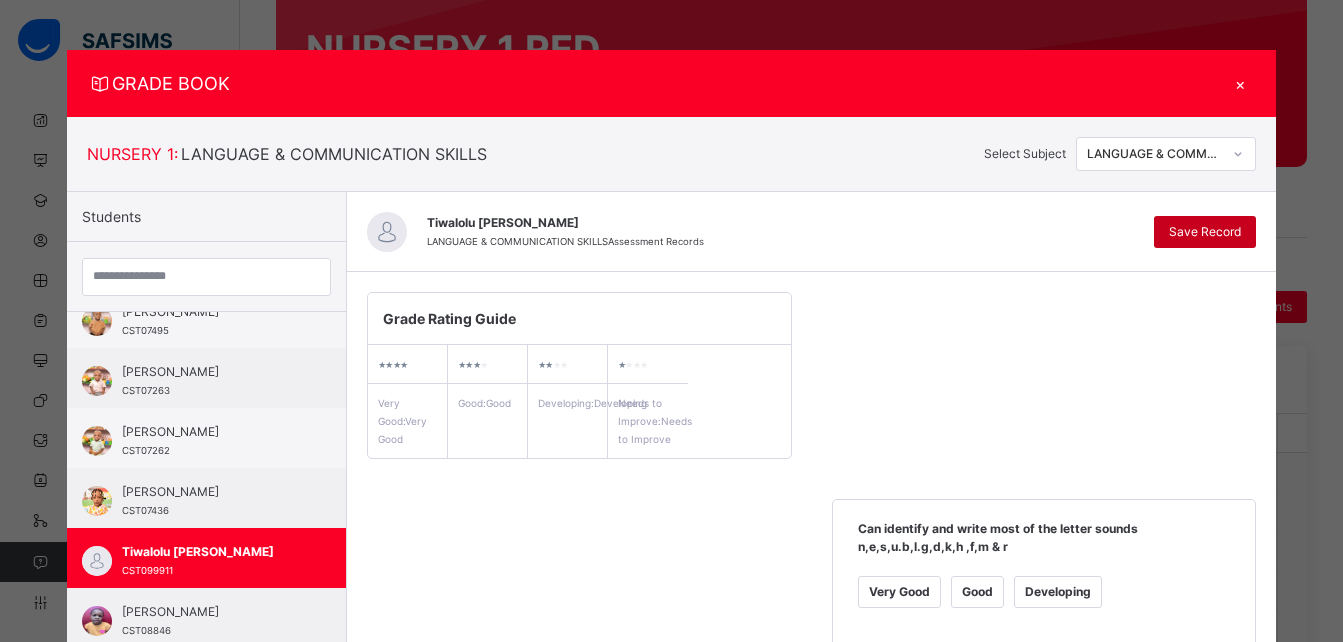 click on "Save Record" at bounding box center [1205, 232] 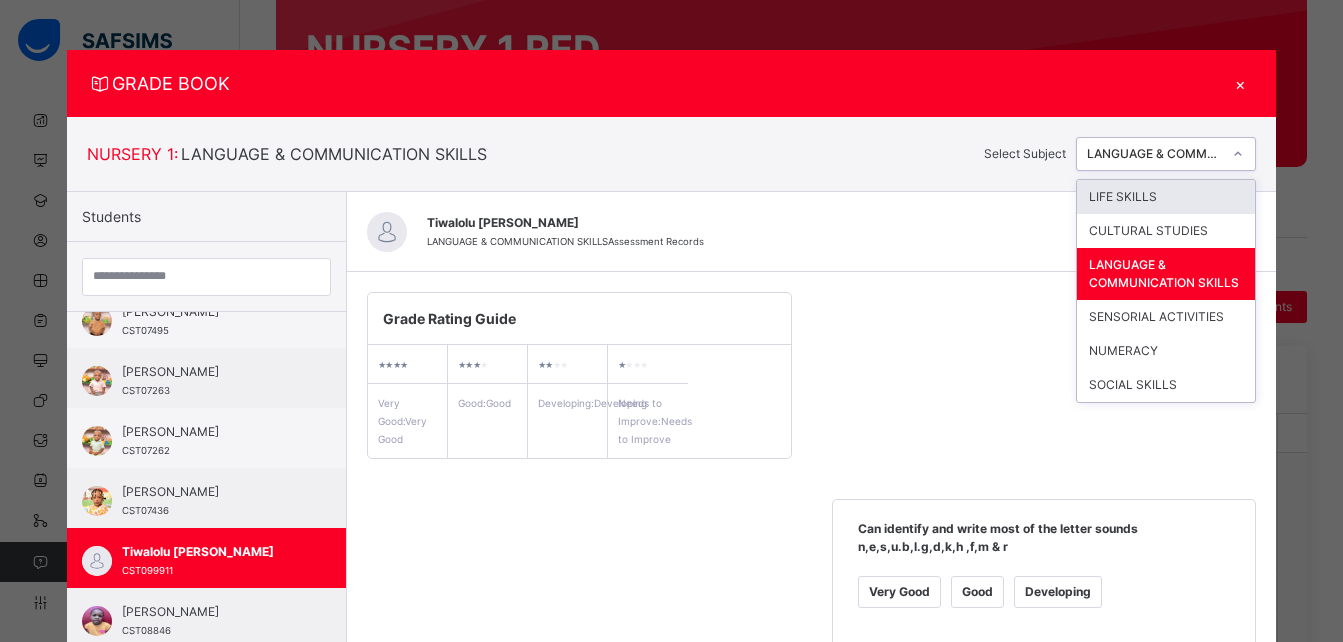 click on "LANGUAGE & COMMUNICATION SKILLS" at bounding box center [1149, 154] 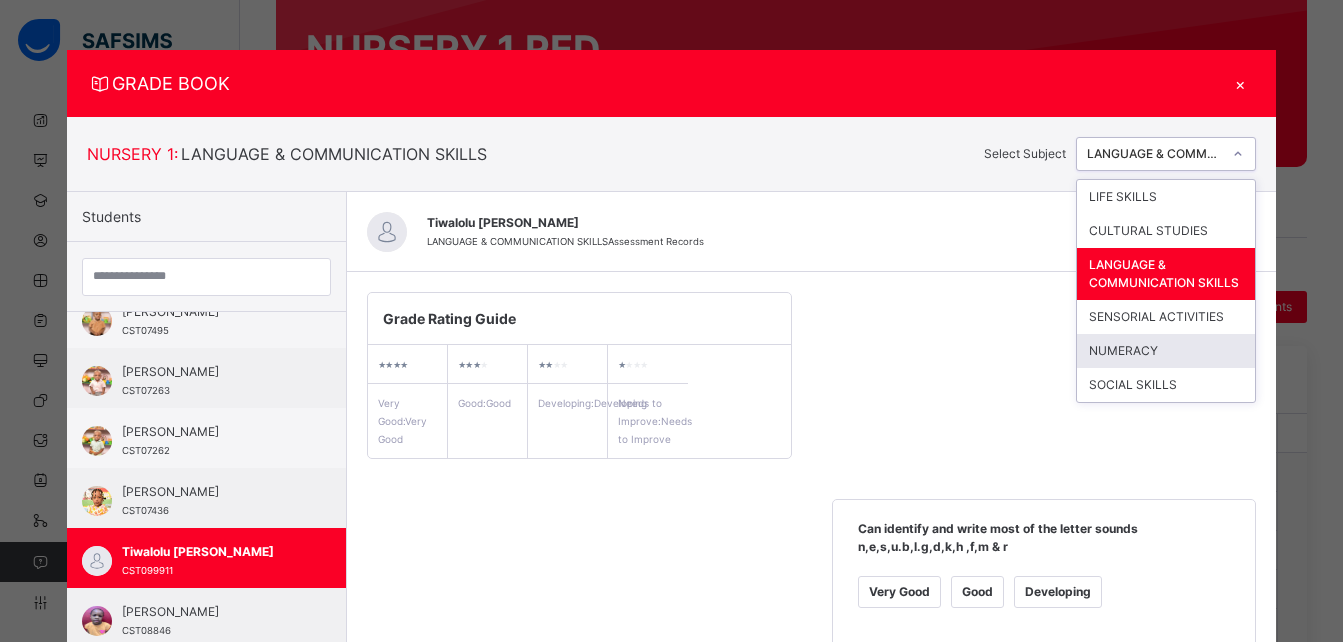 click on "NUMERACY" at bounding box center (1166, 351) 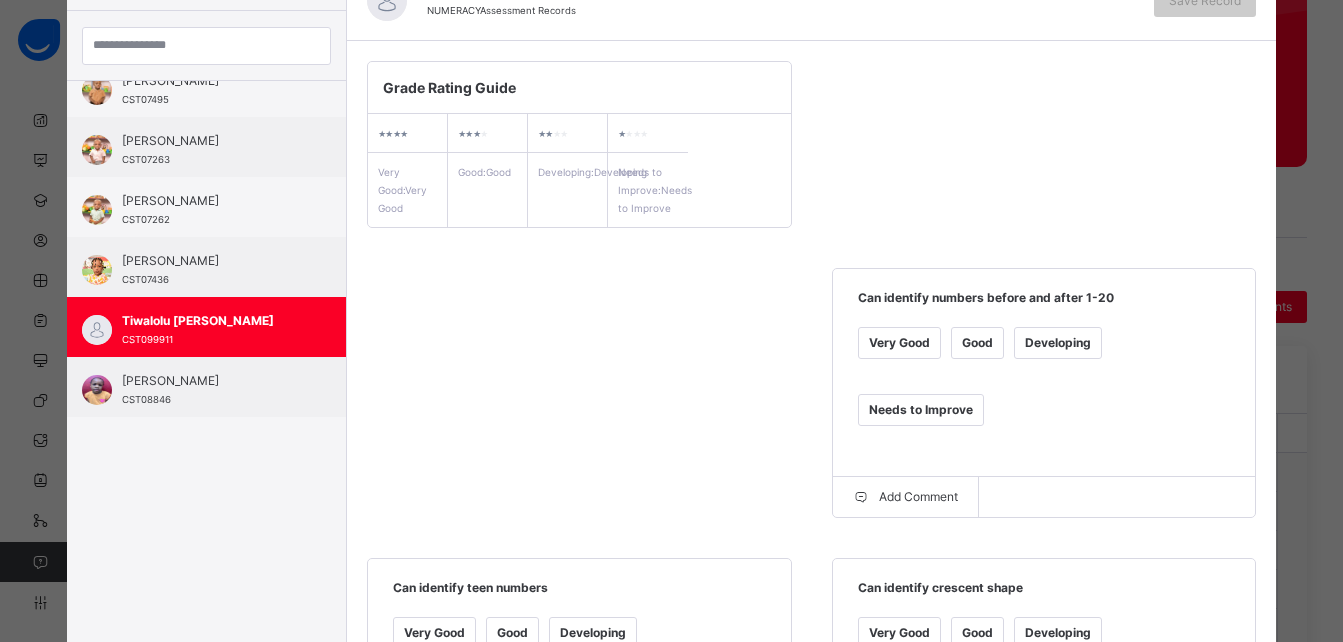 scroll, scrollTop: 252, scrollLeft: 0, axis: vertical 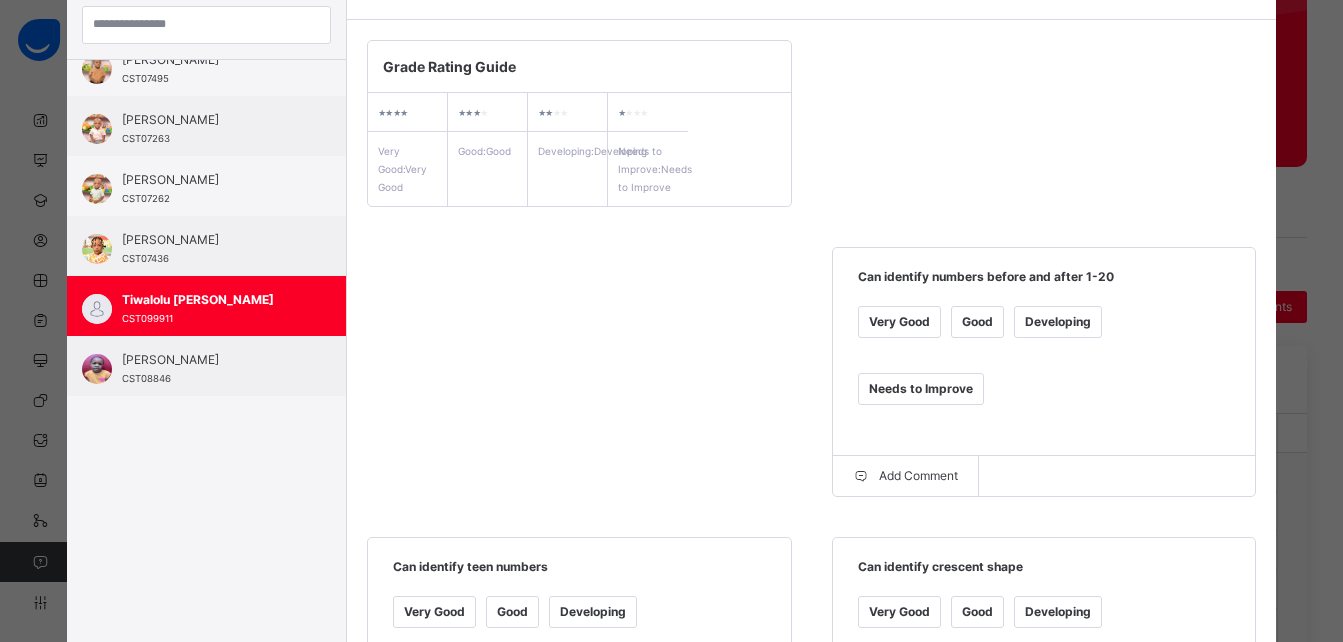 click on "Good" at bounding box center [977, 322] 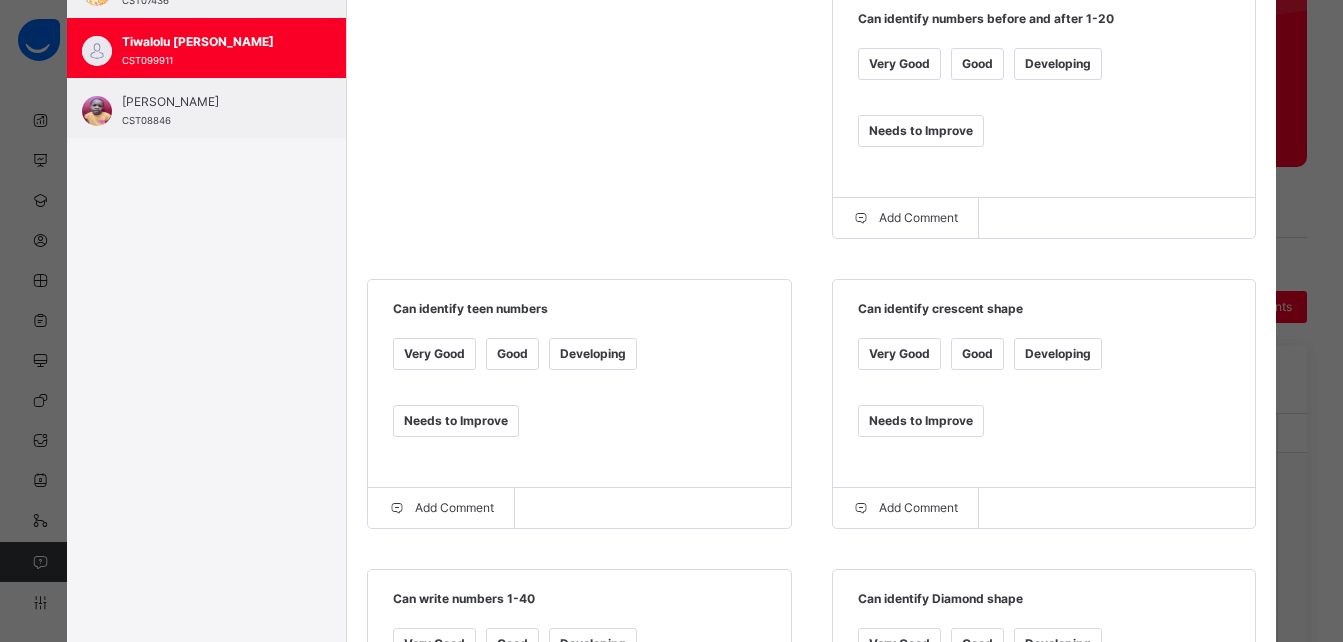 scroll, scrollTop: 517, scrollLeft: 0, axis: vertical 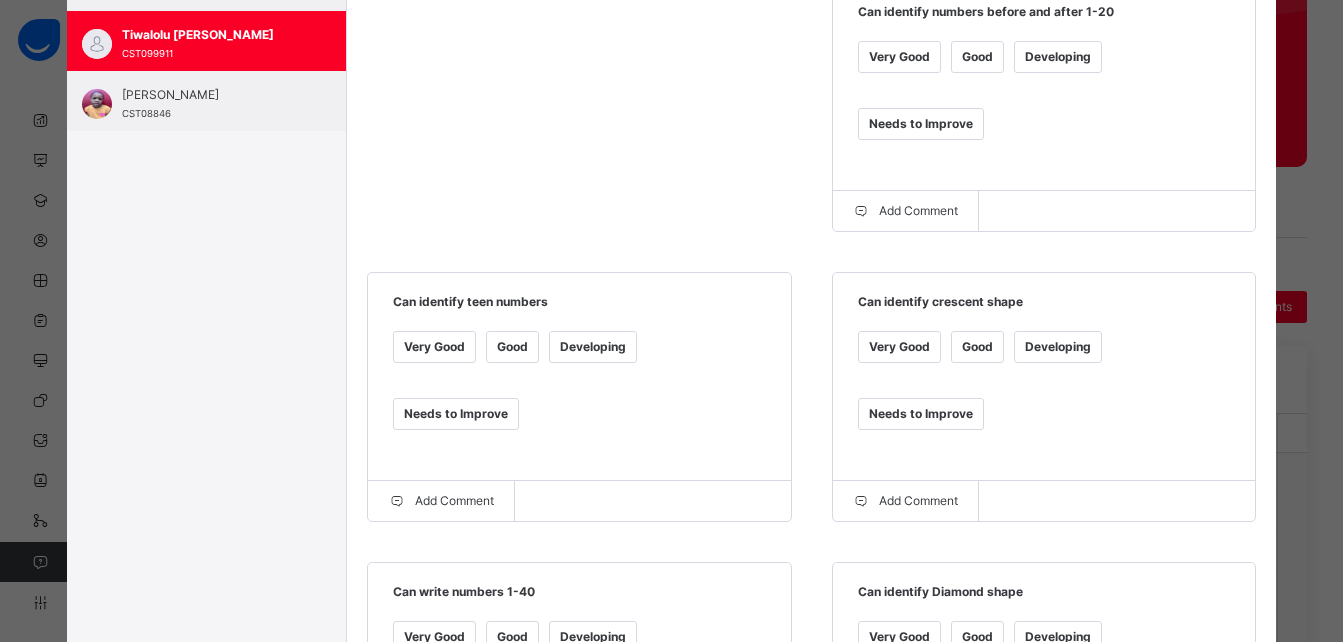 click on "Good" at bounding box center [512, 347] 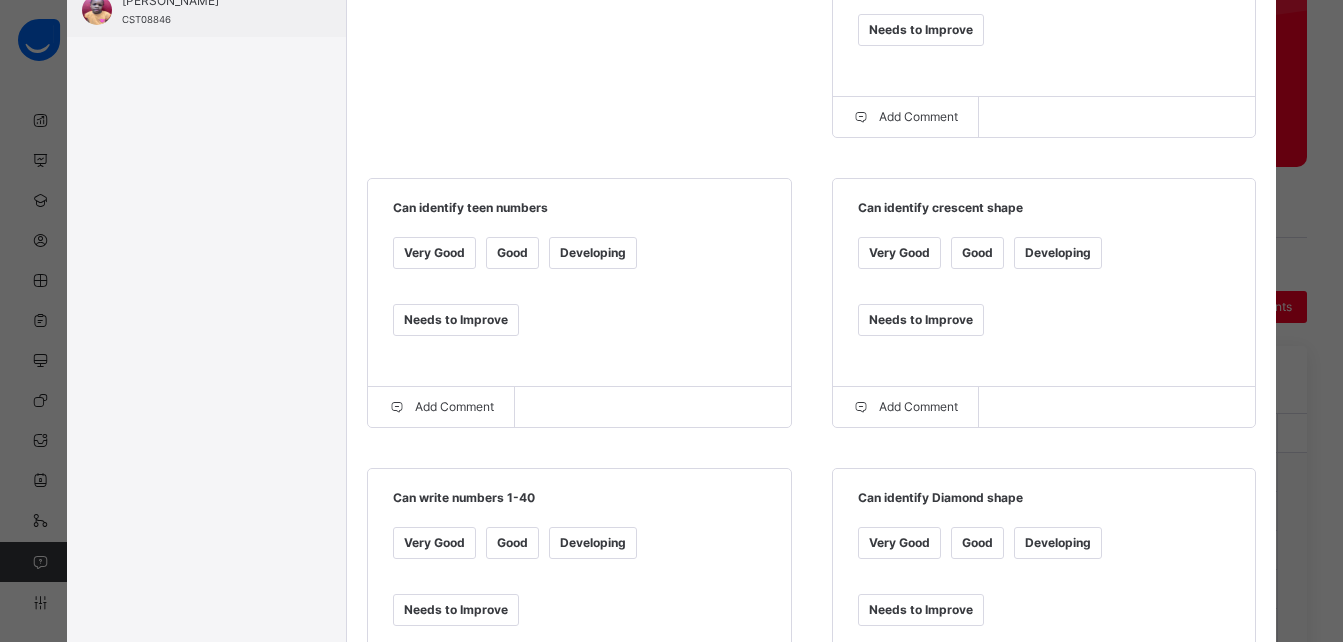 scroll, scrollTop: 617, scrollLeft: 0, axis: vertical 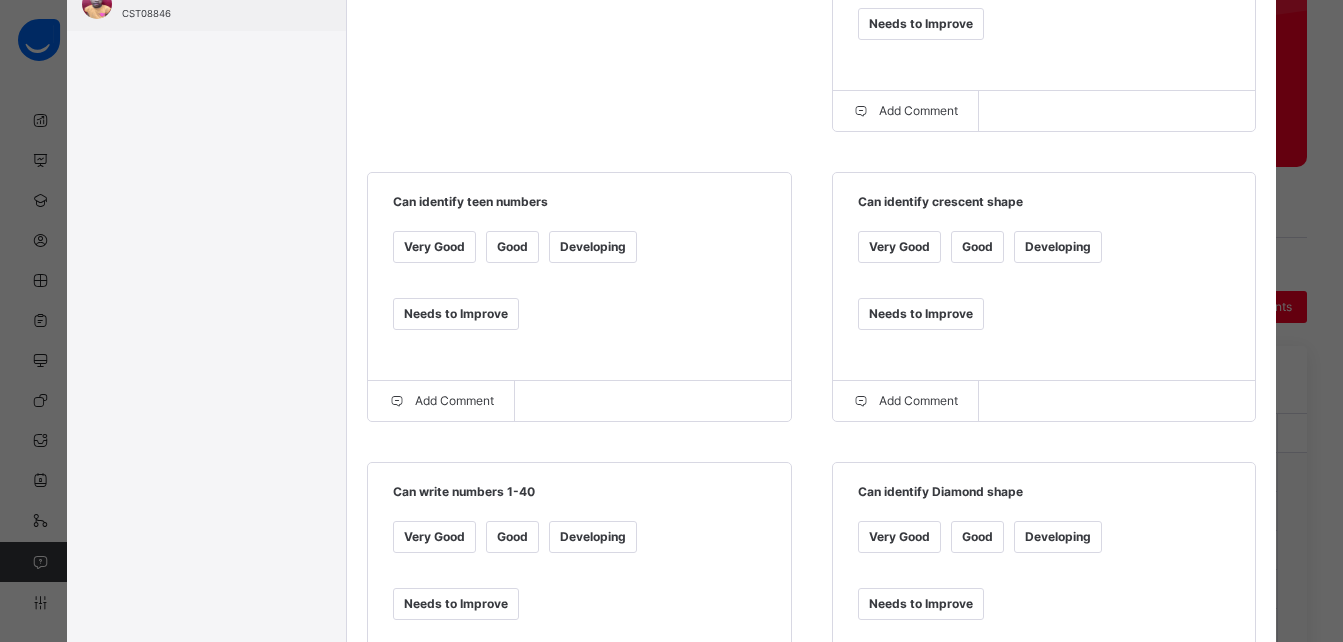 click on "Good" at bounding box center (977, 247) 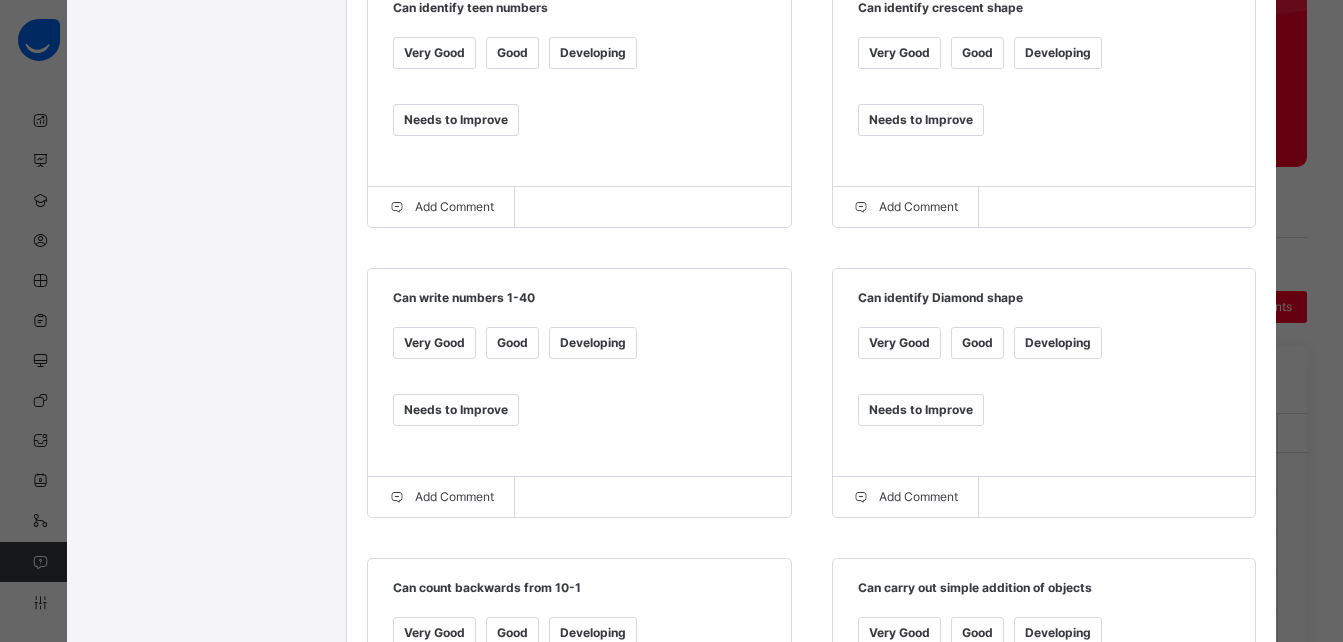 scroll, scrollTop: 814, scrollLeft: 0, axis: vertical 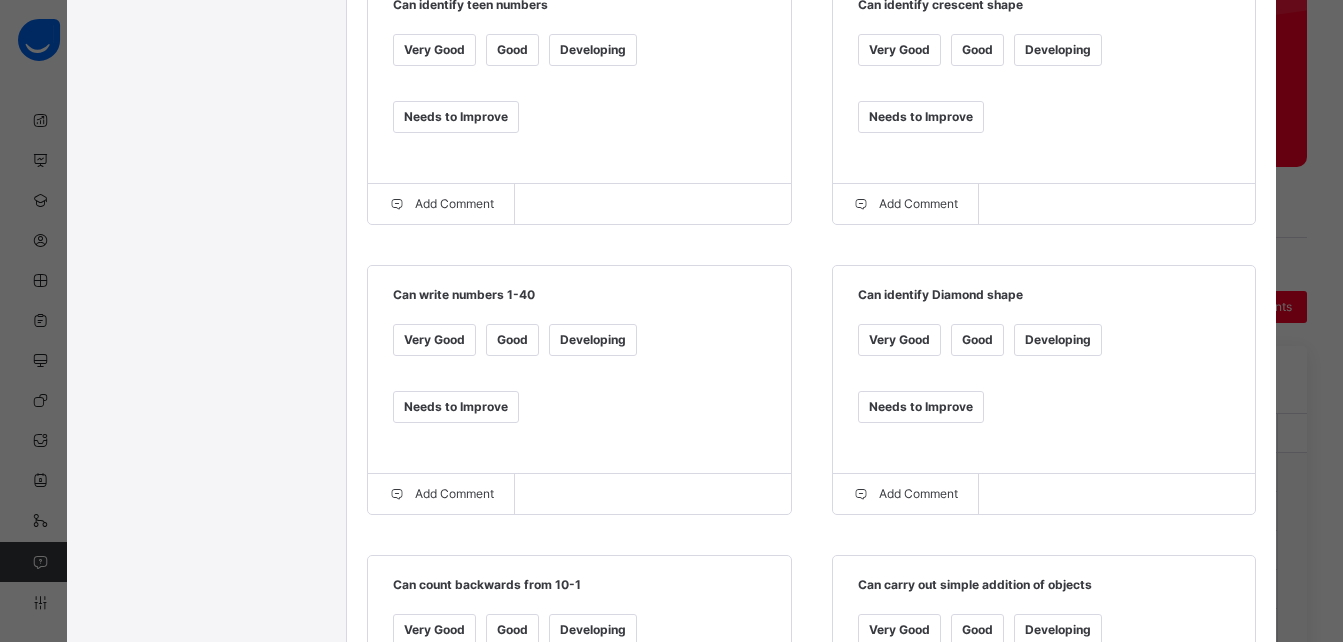 click on "Good" at bounding box center [977, 340] 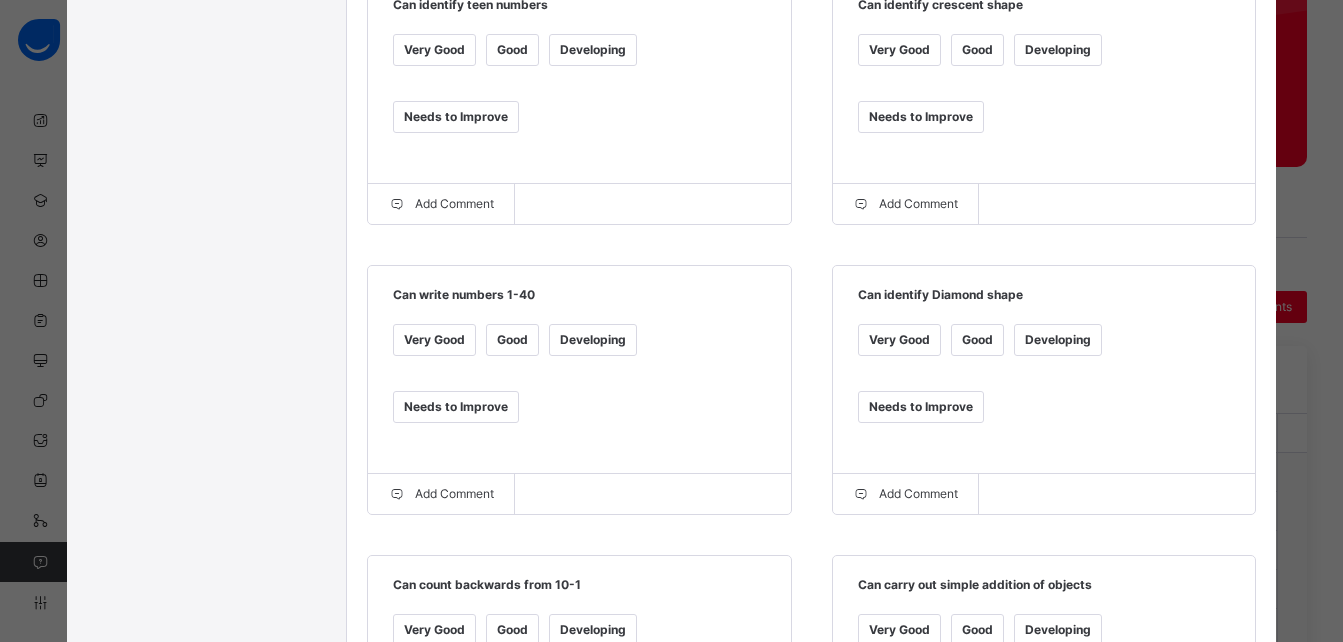 click on "Good" at bounding box center [512, 340] 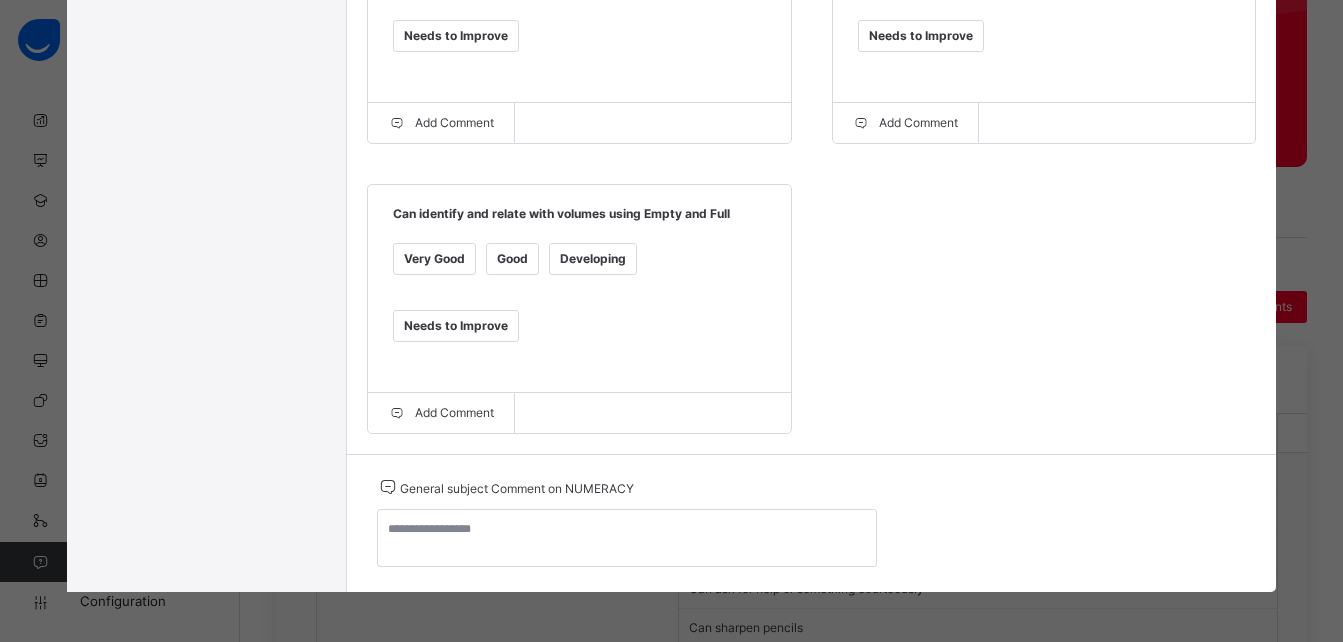 scroll, scrollTop: 1502, scrollLeft: 0, axis: vertical 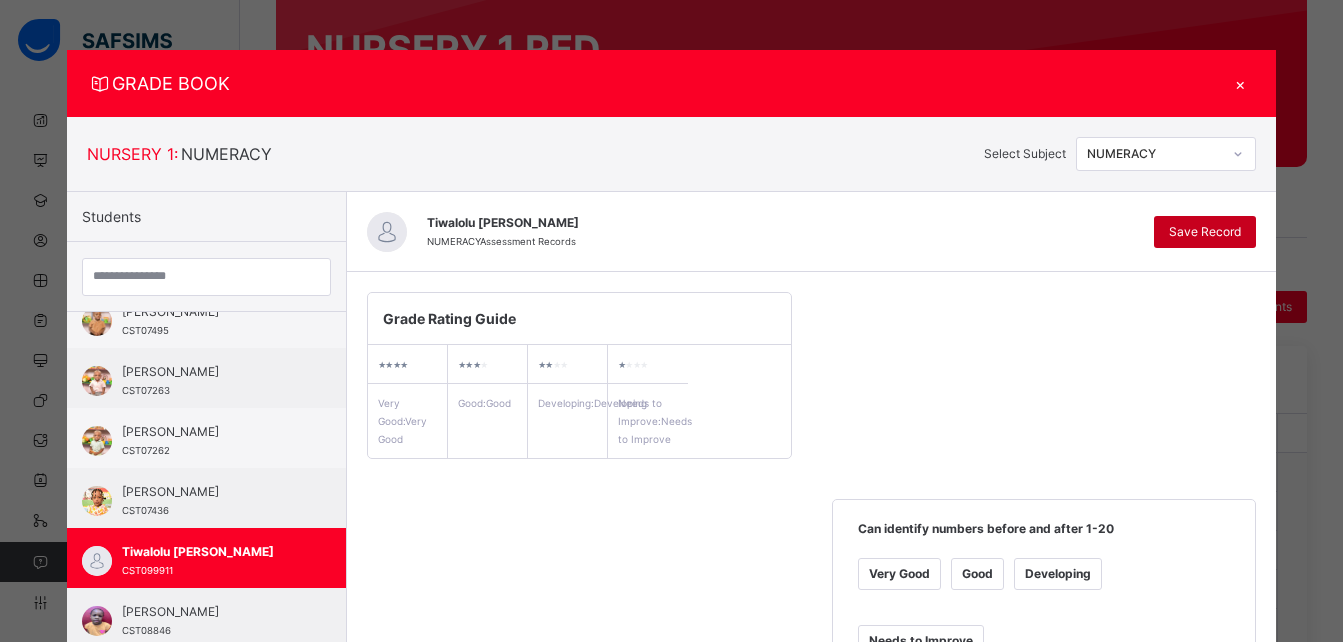 click on "Save Record" at bounding box center (1205, 232) 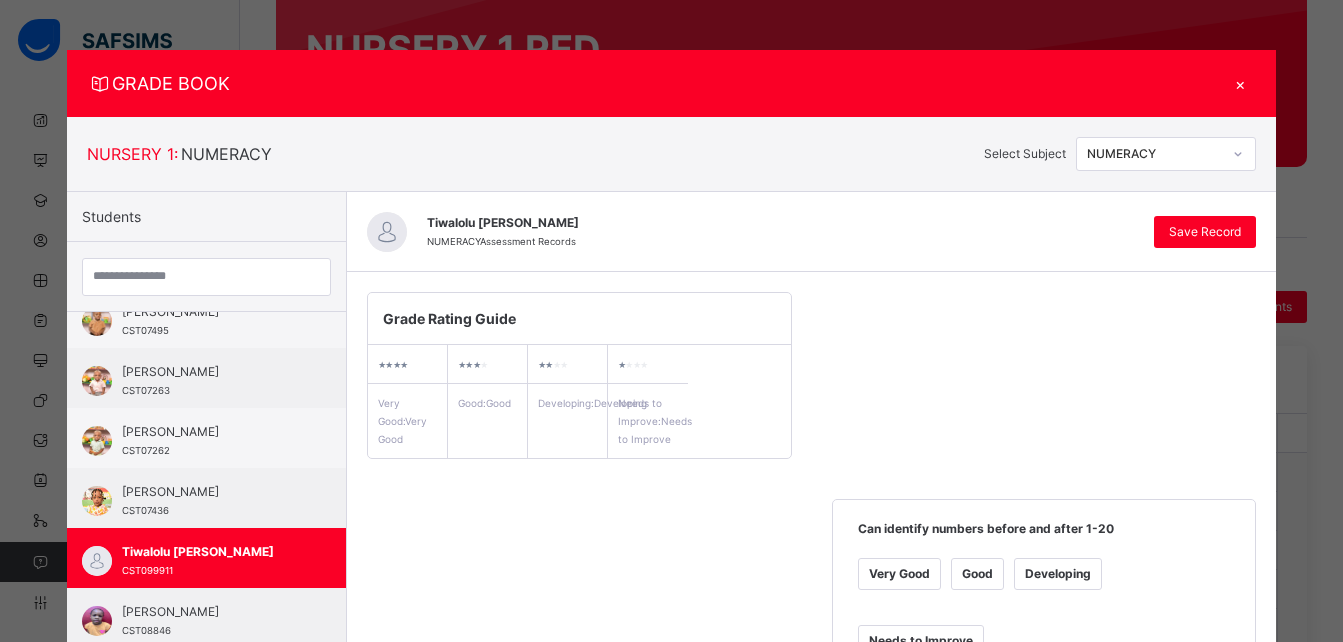click on "×" at bounding box center [1241, 83] 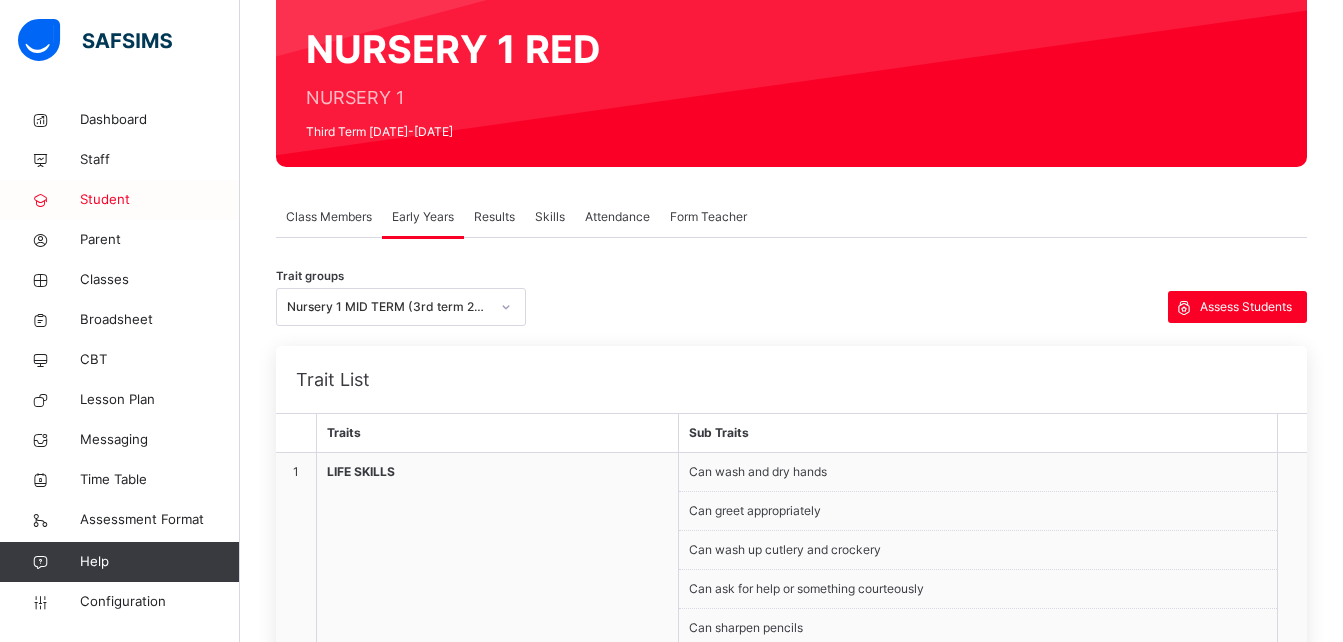 click on "Student" at bounding box center (160, 200) 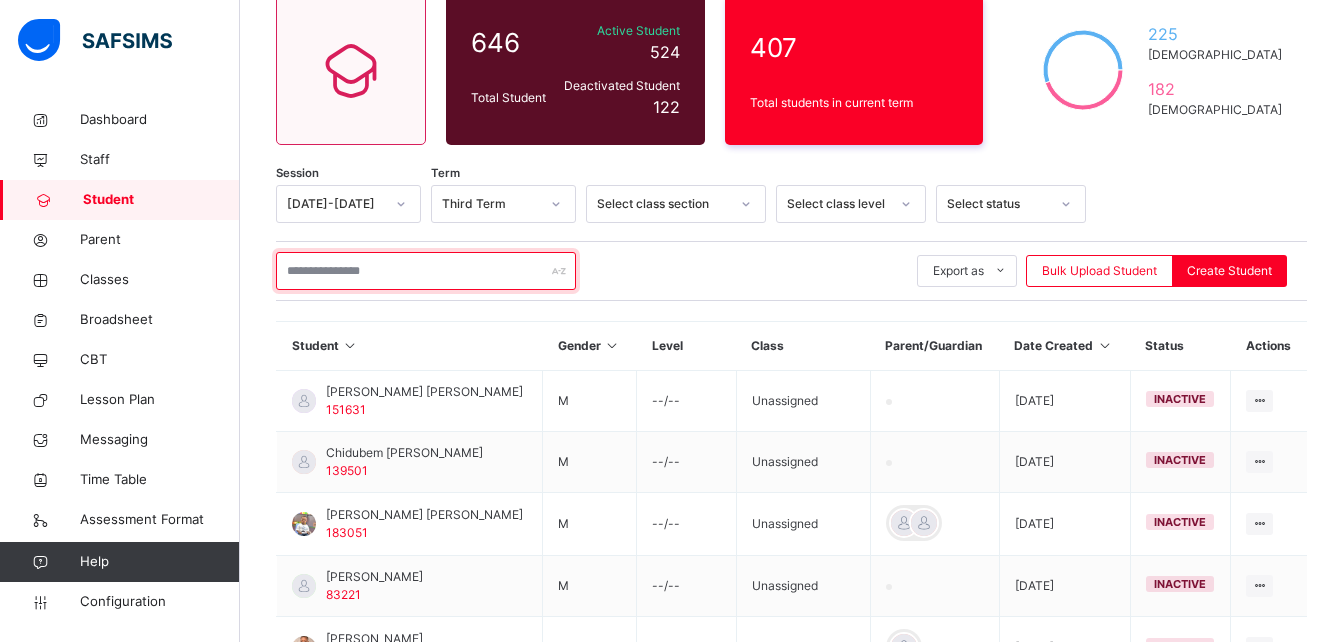 click at bounding box center [426, 271] 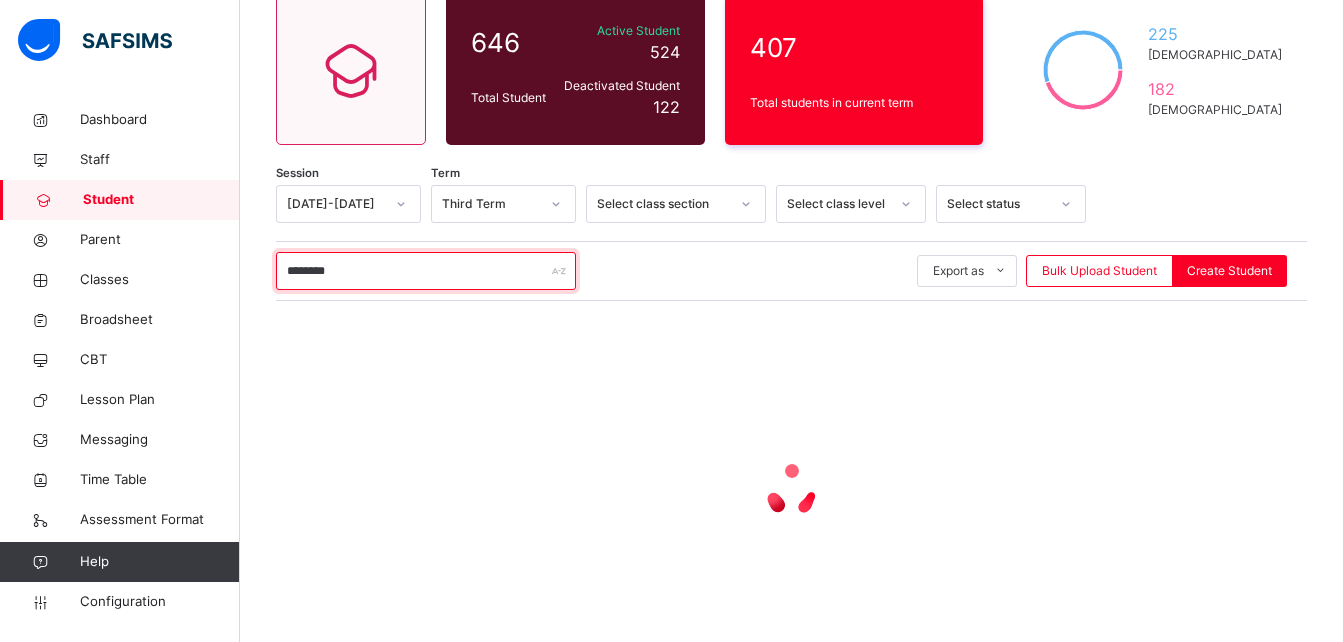 type on "********" 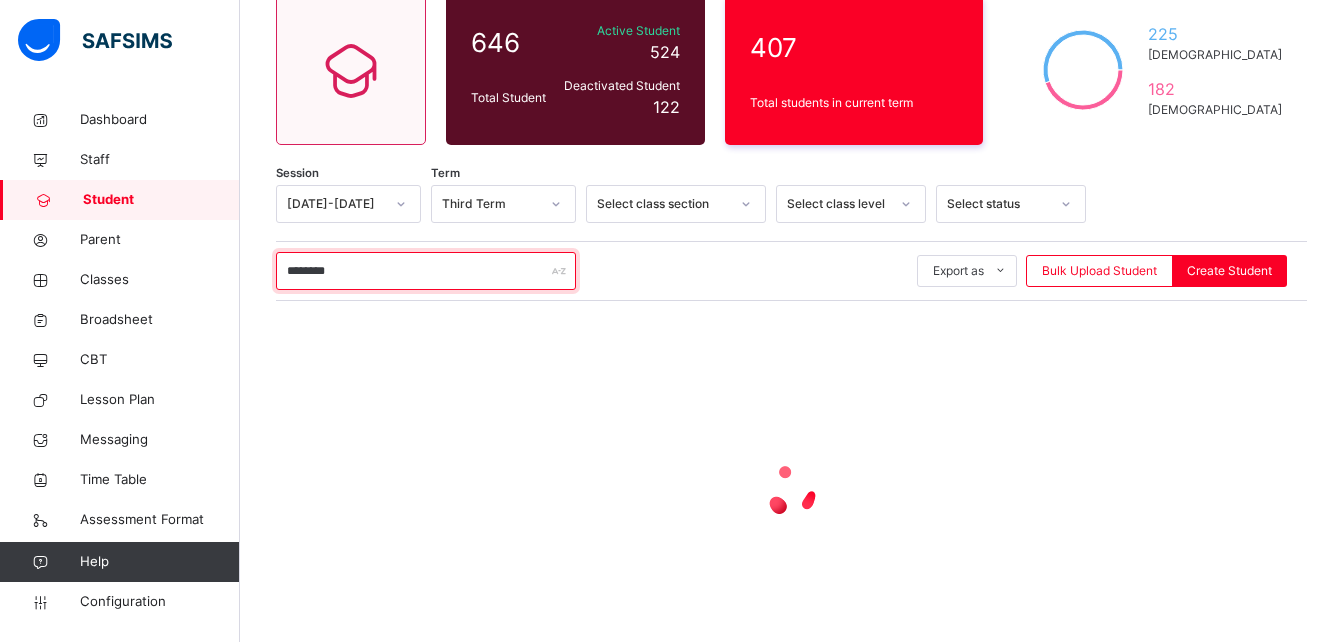 scroll, scrollTop: 152, scrollLeft: 0, axis: vertical 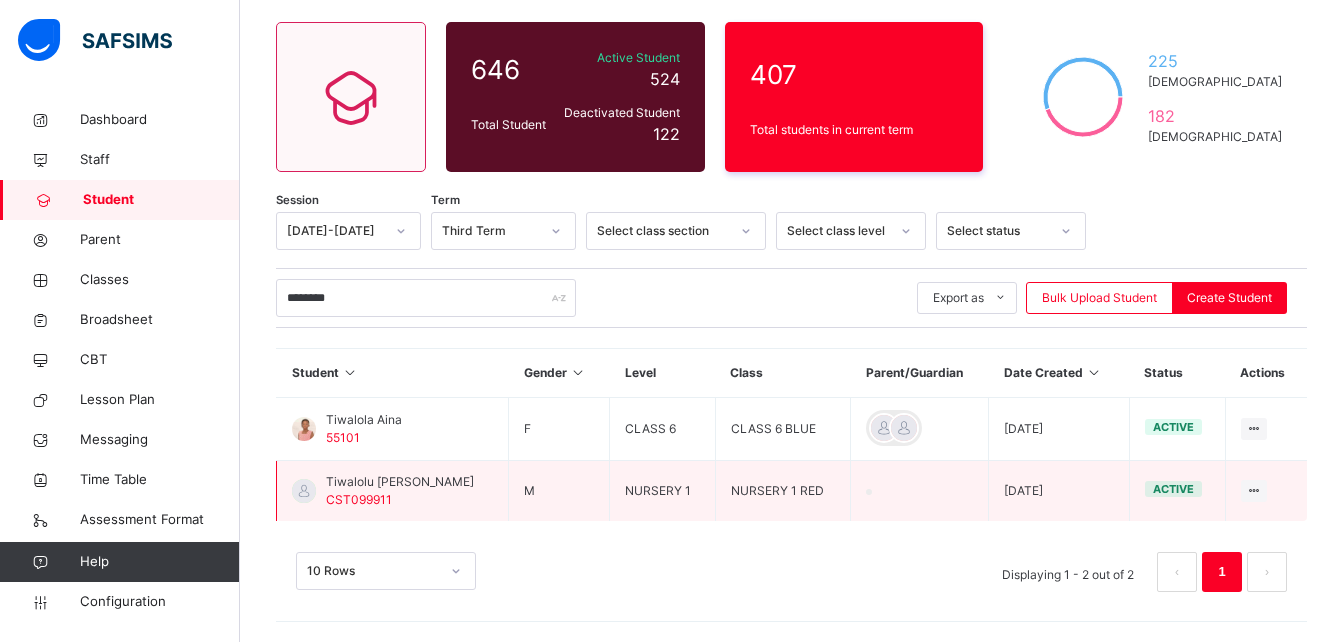 click on "Tiwalolu   [PERSON_NAME]" at bounding box center (400, 482) 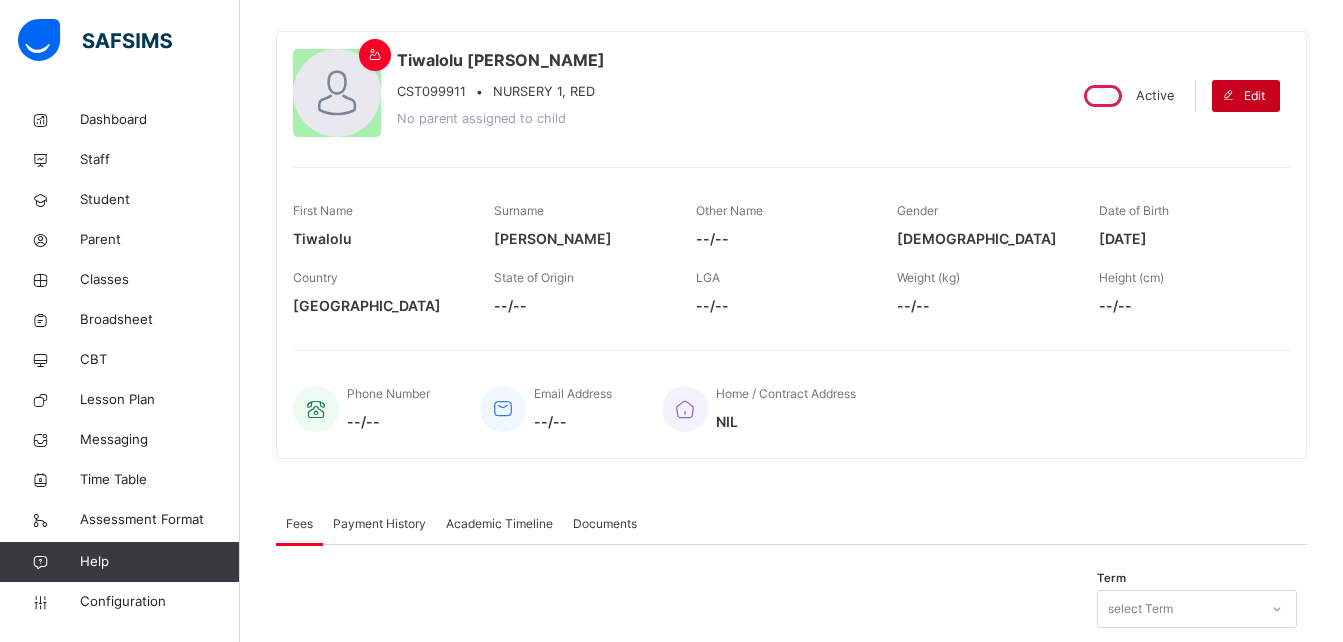 click at bounding box center (1228, 96) 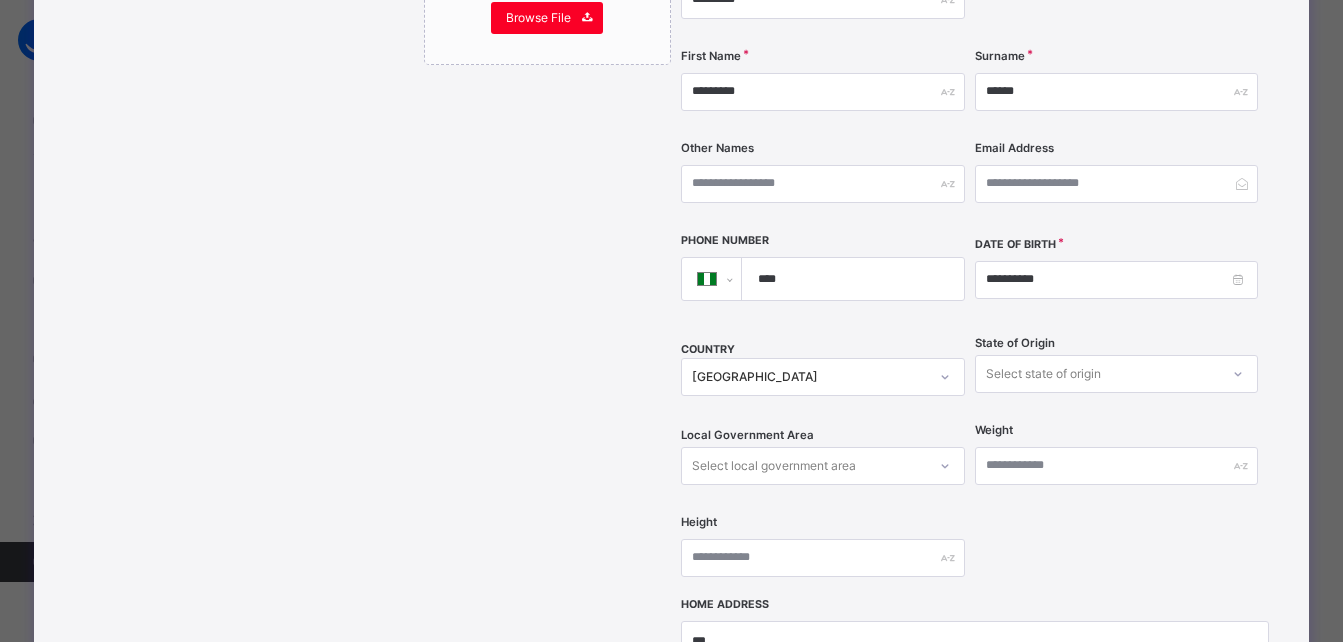 scroll, scrollTop: 433, scrollLeft: 0, axis: vertical 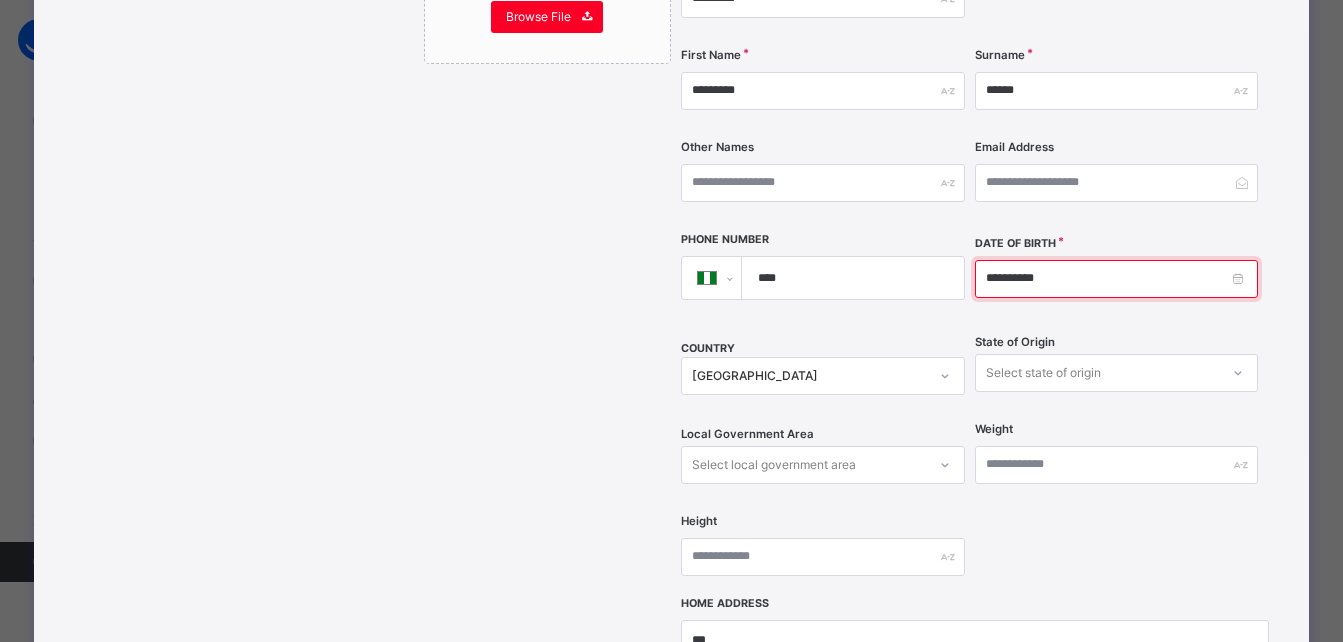 click on "**********" at bounding box center [1116, 279] 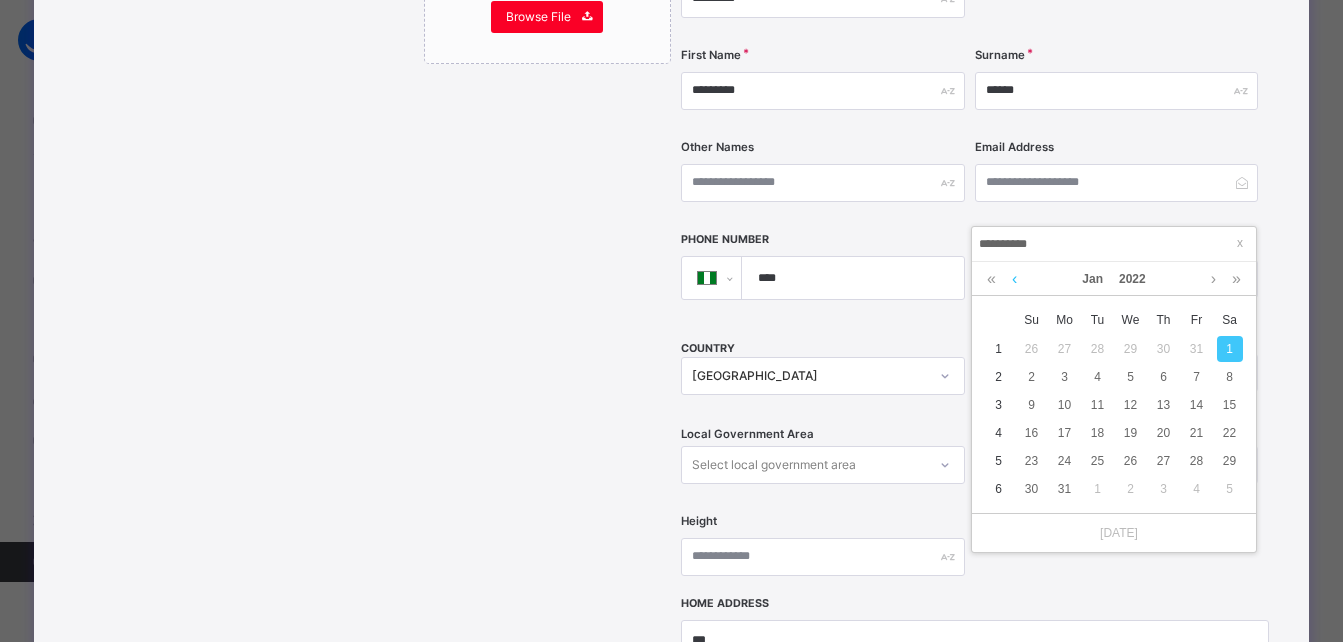 click at bounding box center [1014, 279] 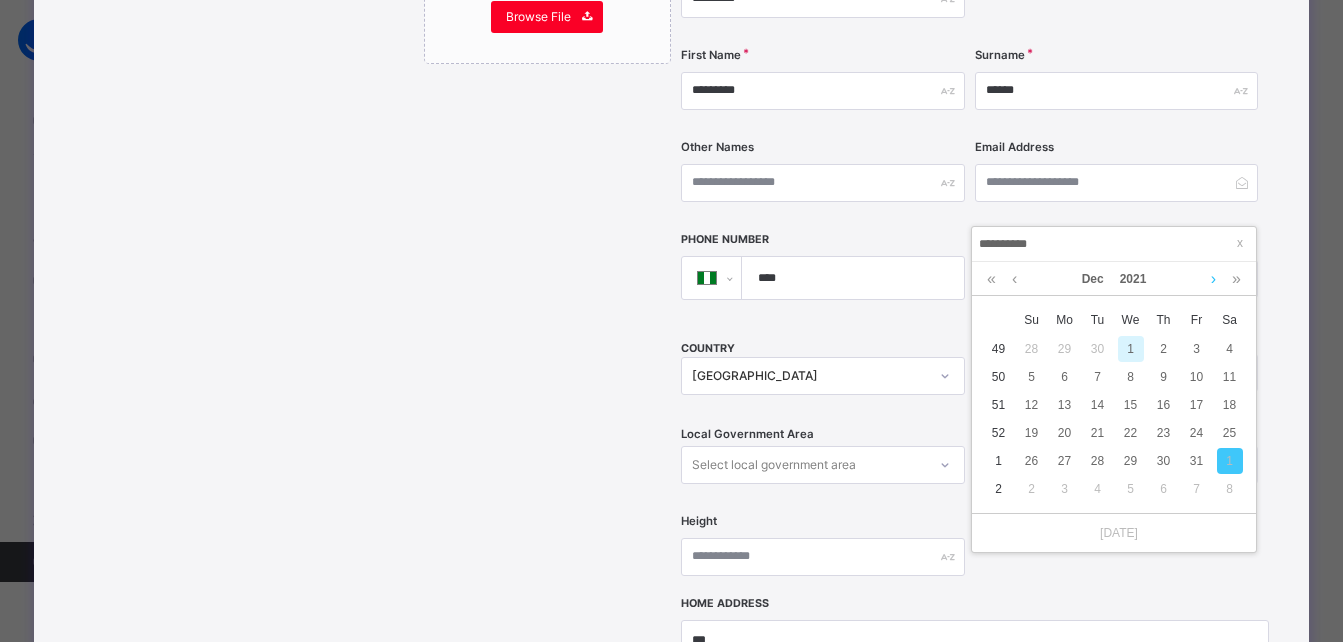 click at bounding box center [1213, 279] 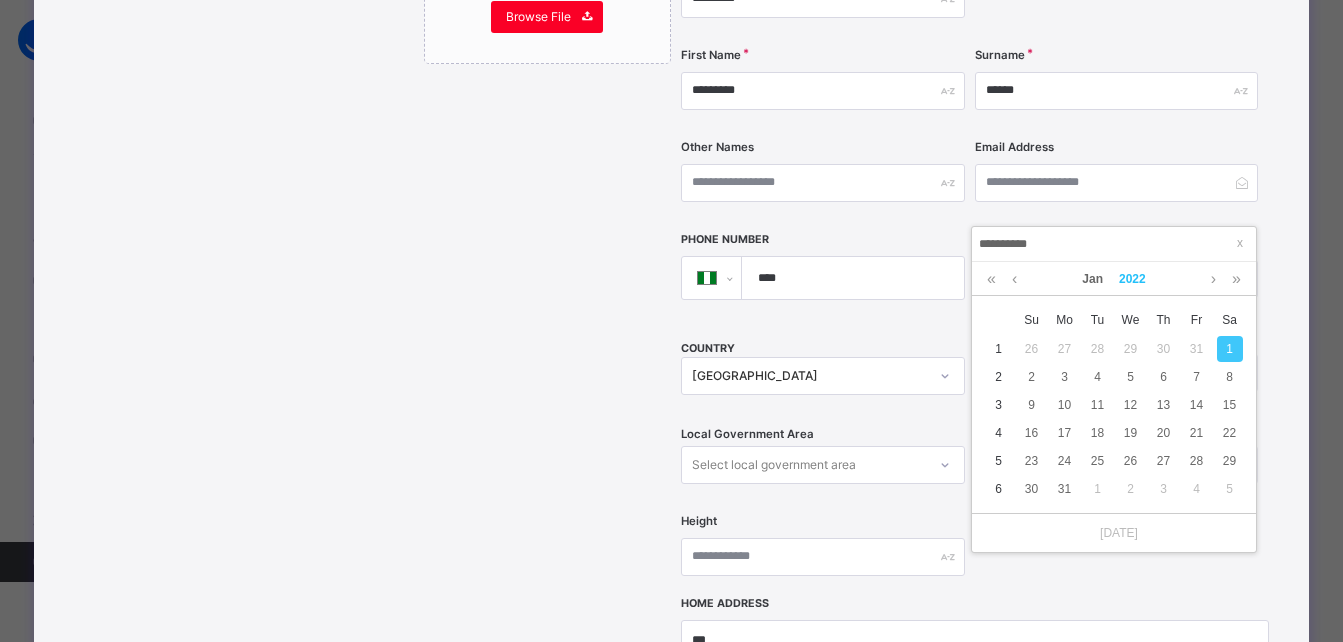 click on "2022" at bounding box center [1132, 279] 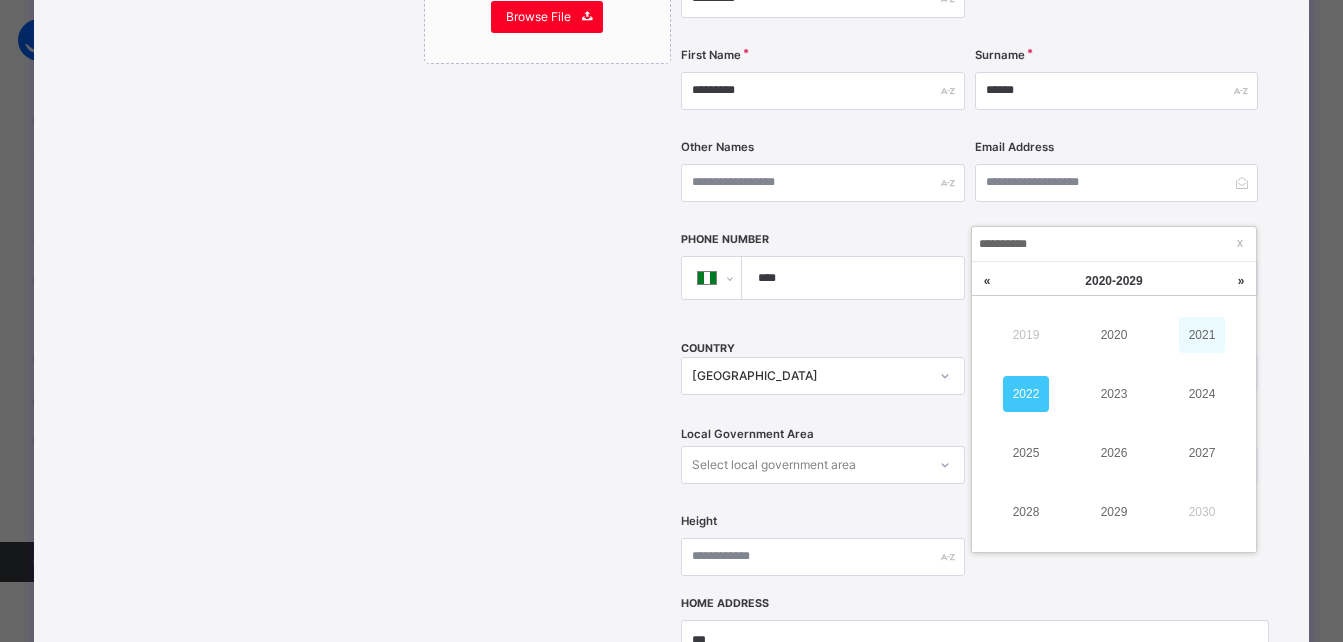 click on "2021" at bounding box center [1202, 335] 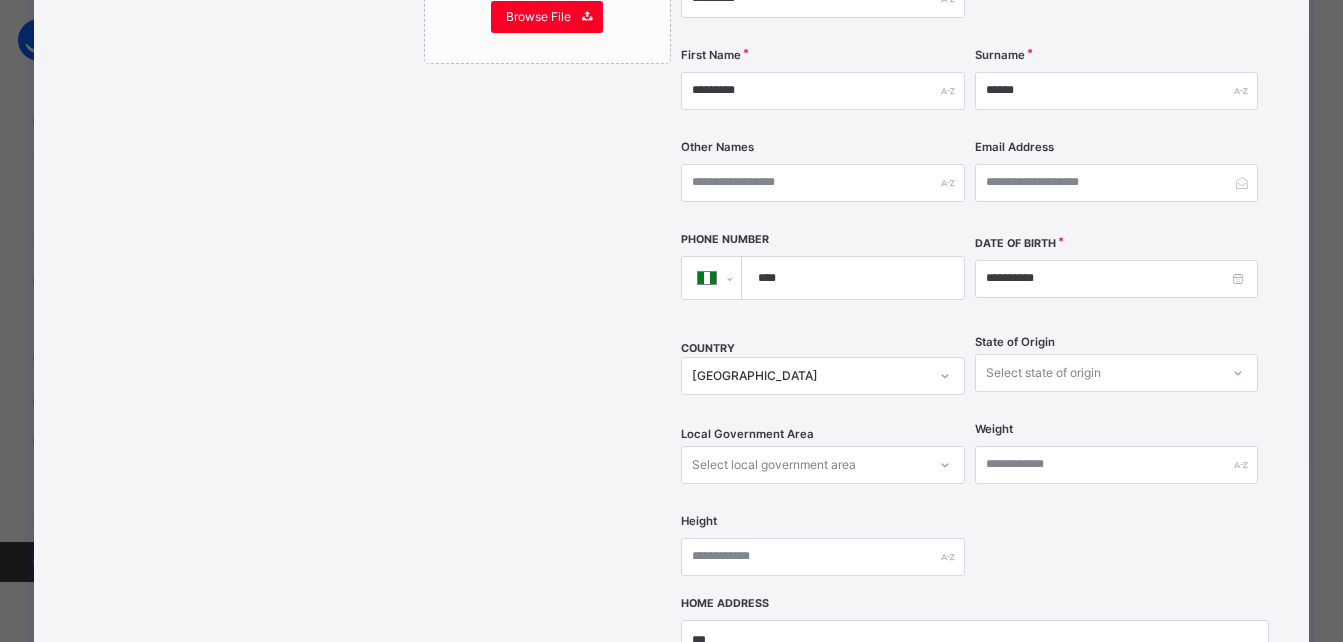 click on "Drag and drop your image file here or Browse File" at bounding box center (548, 379) 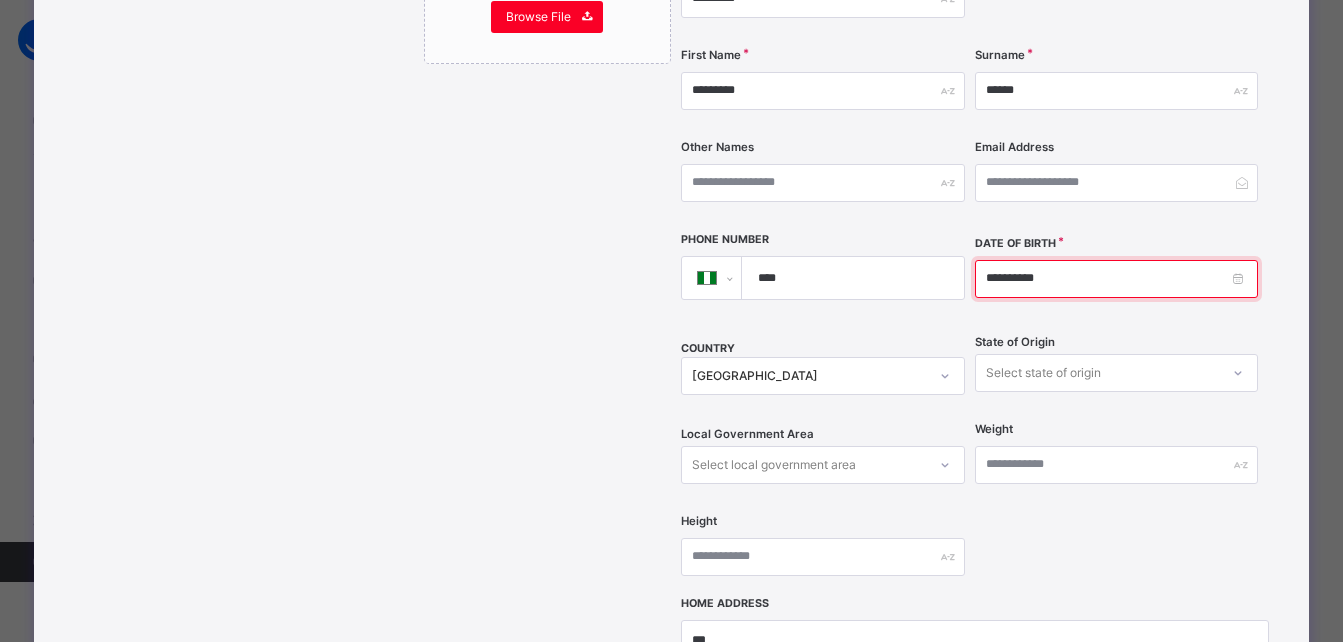 click on "**********" at bounding box center (1116, 279) 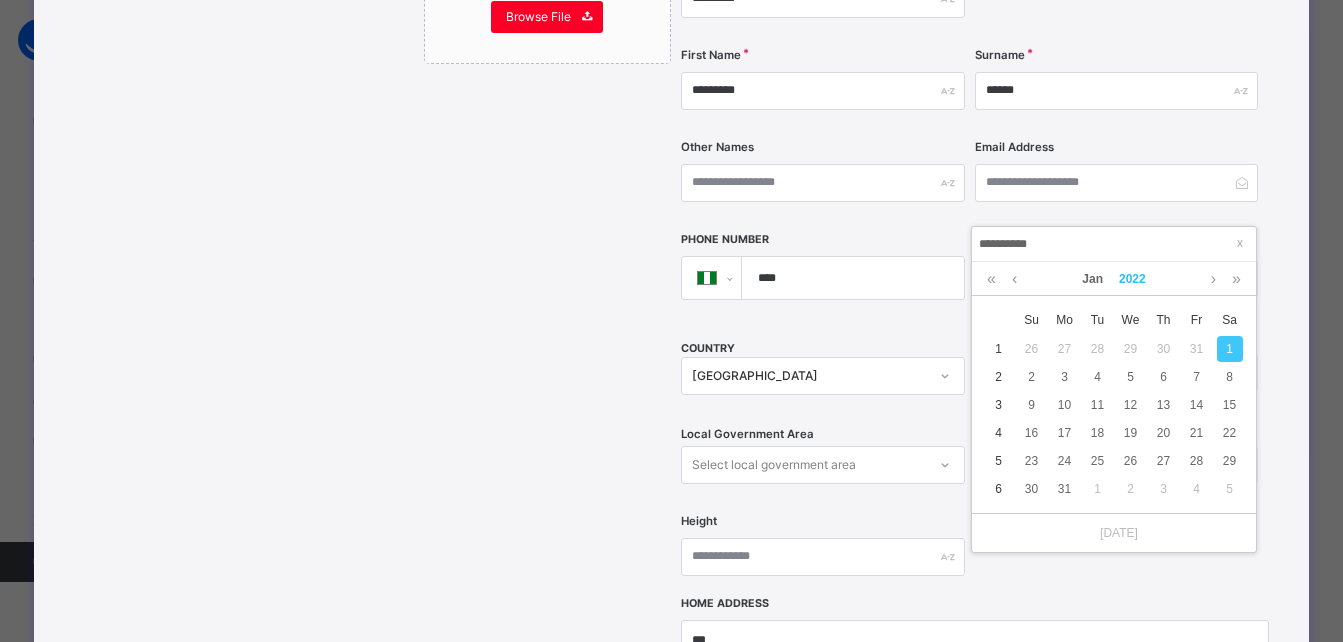 click on "2022" at bounding box center [1132, 279] 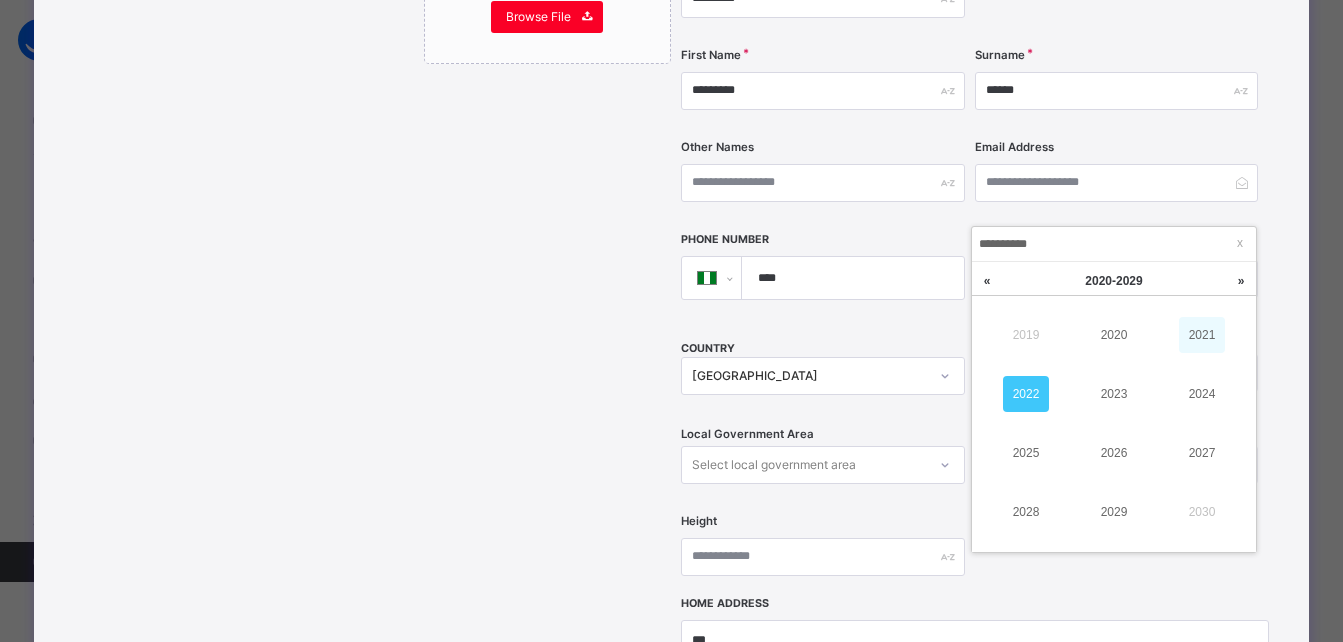 click on "2021" at bounding box center [1202, 335] 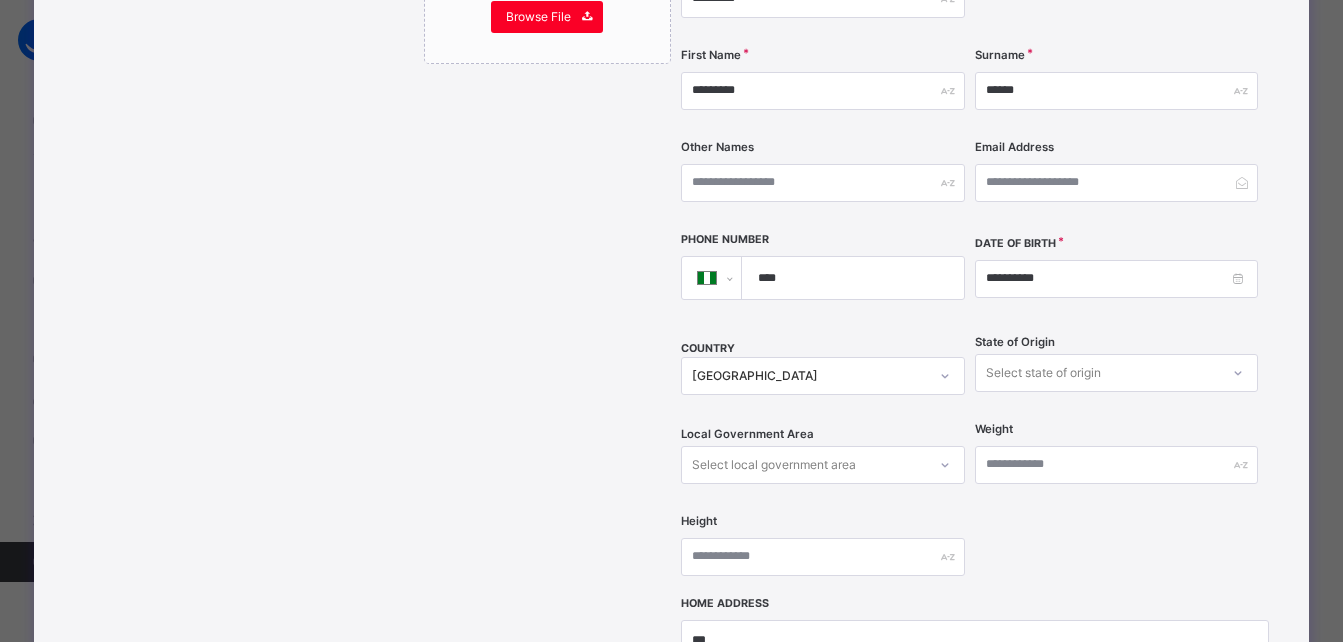 click on "**********" at bounding box center [672, 340] 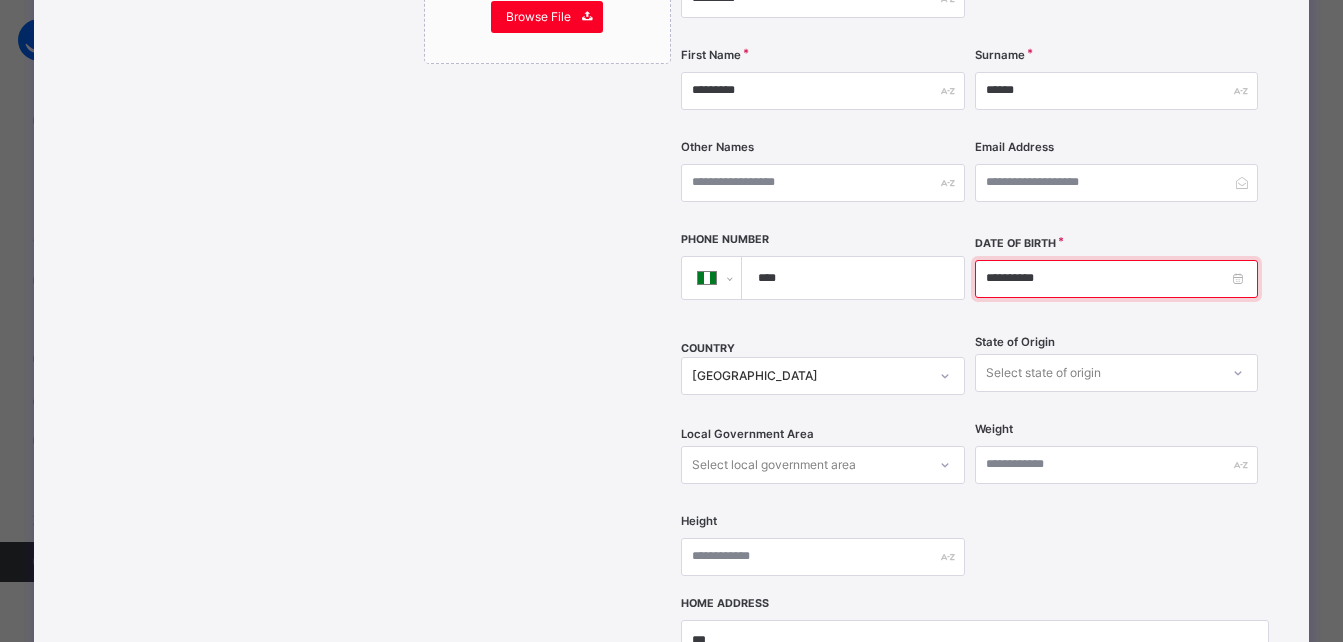 click on "**********" at bounding box center (1116, 279) 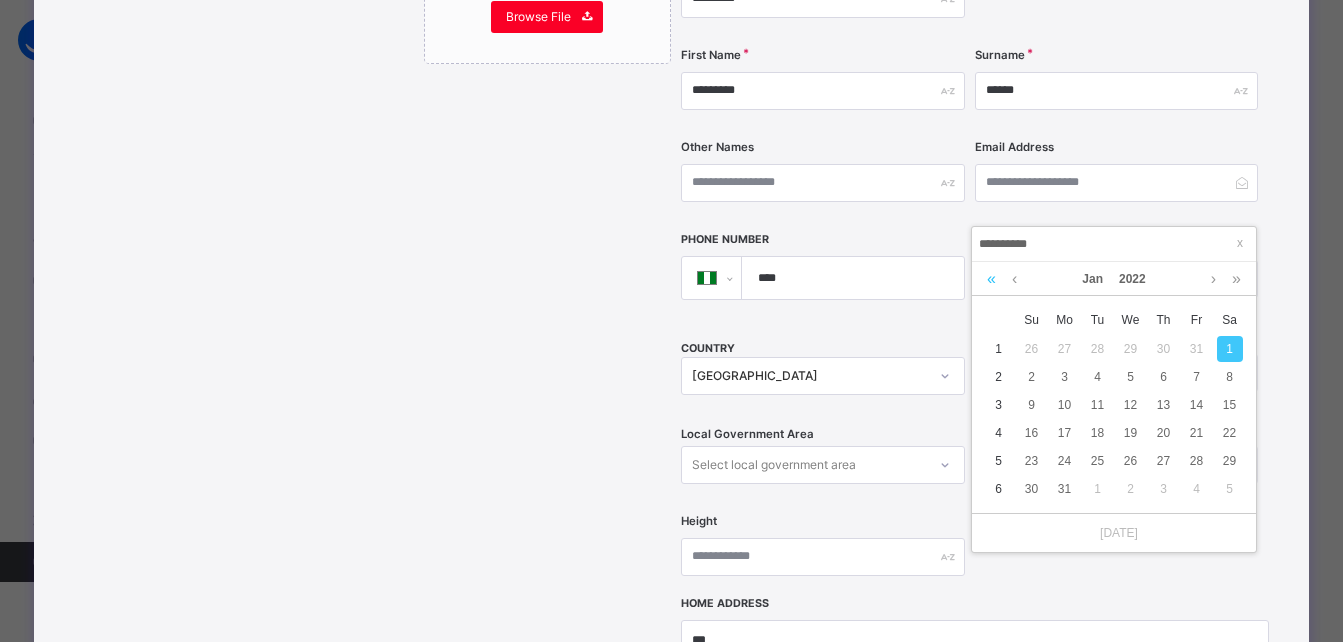click at bounding box center (991, 279) 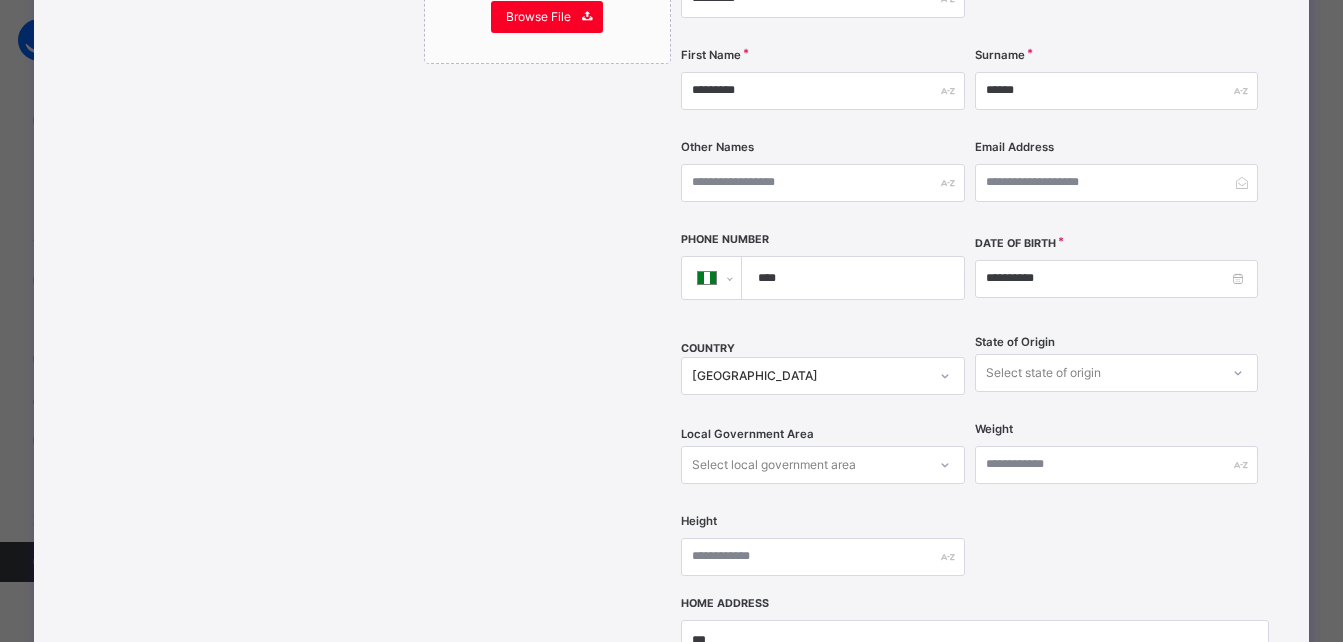 click on "**********" at bounding box center (837, 340) 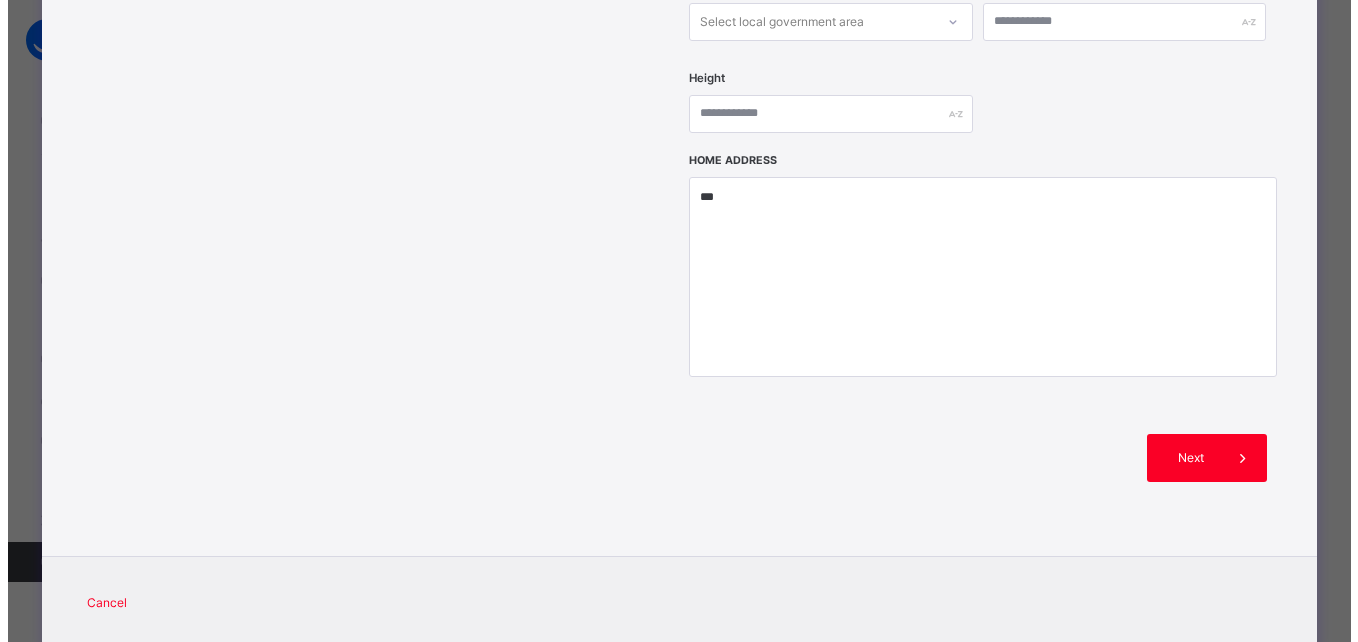 scroll, scrollTop: 891, scrollLeft: 0, axis: vertical 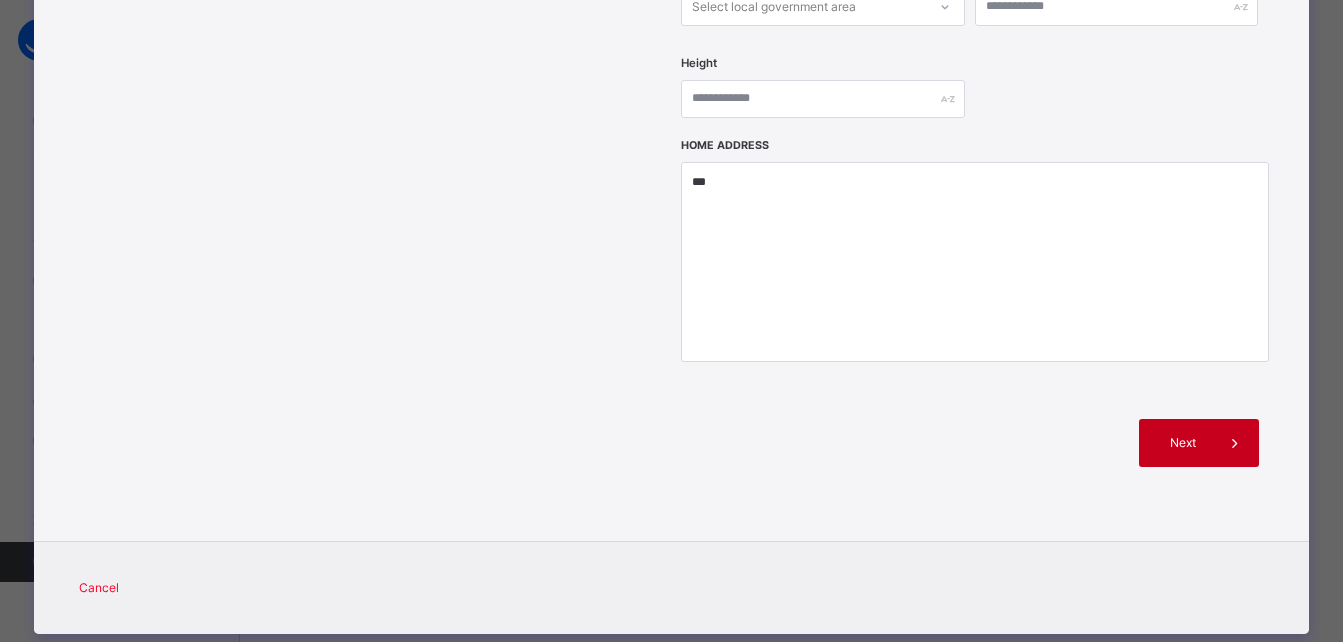 click on "Next" at bounding box center (1182, 443) 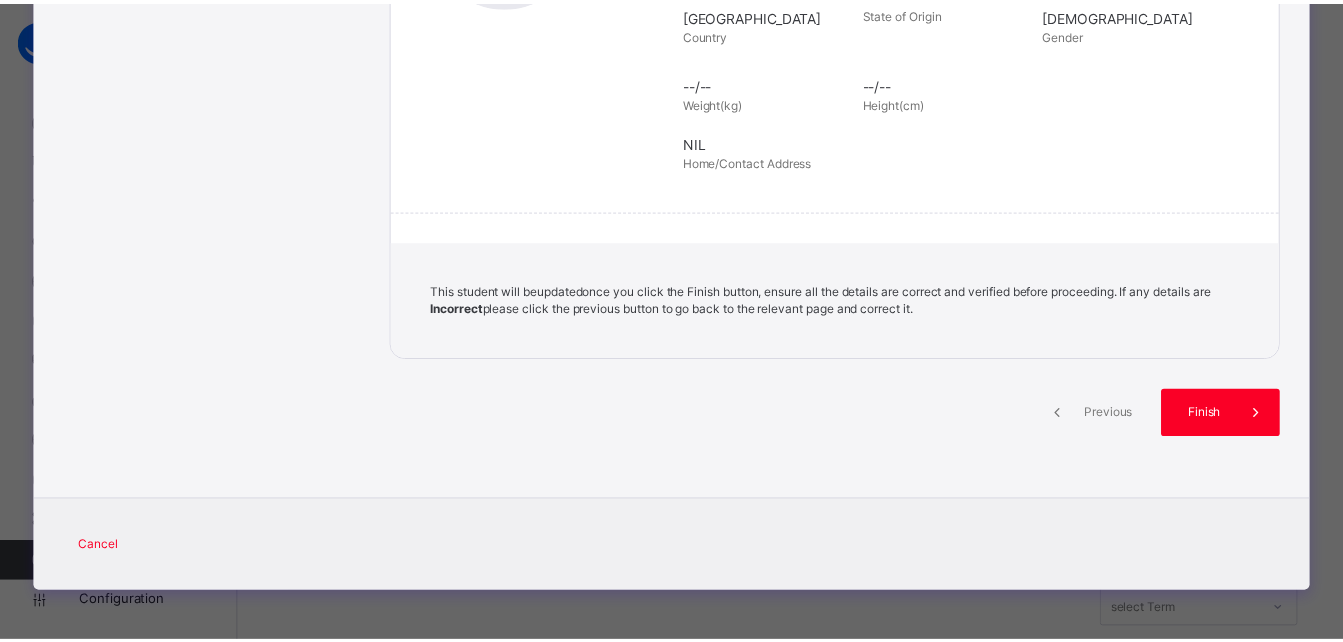 scroll, scrollTop: 458, scrollLeft: 0, axis: vertical 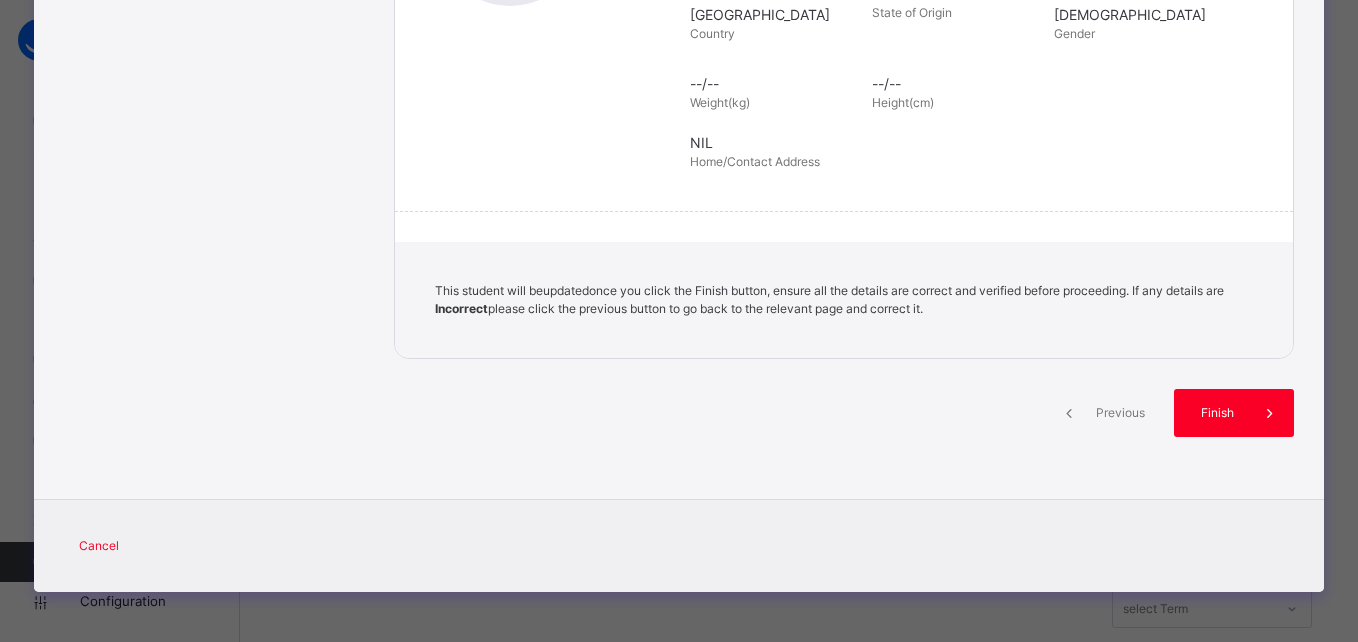 click on "Finish" at bounding box center (1234, 413) 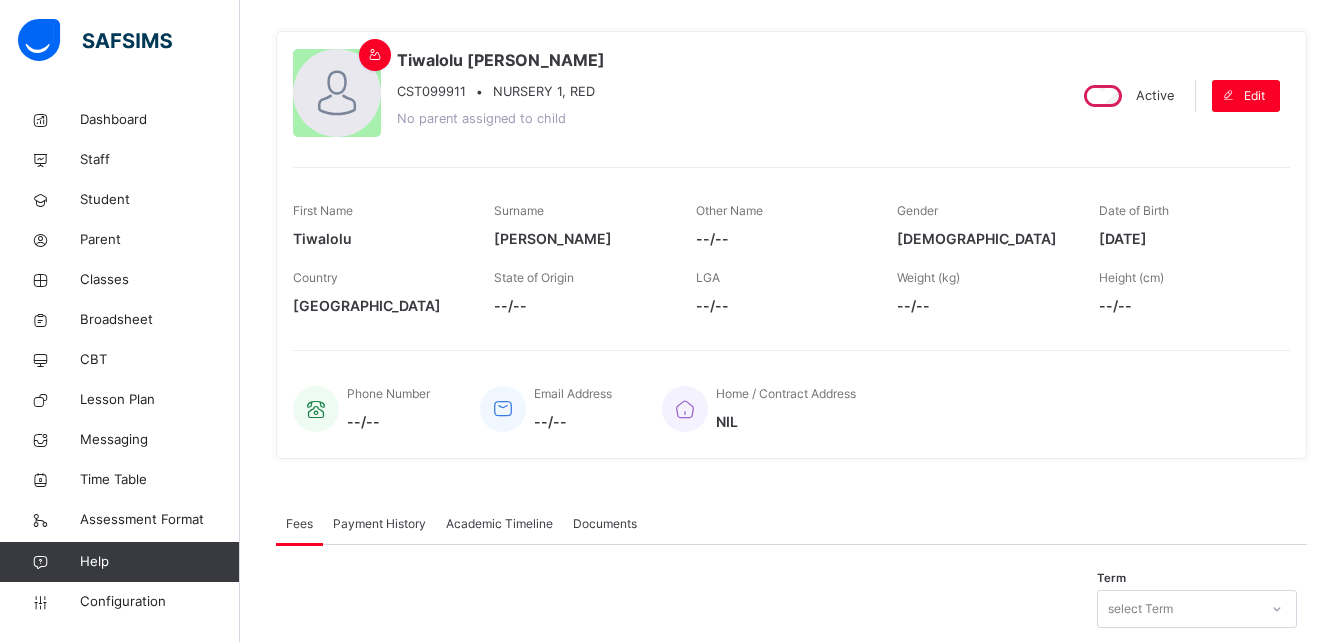 click on "Fees Payment History Academic Timeline Documents" at bounding box center [791, 524] 